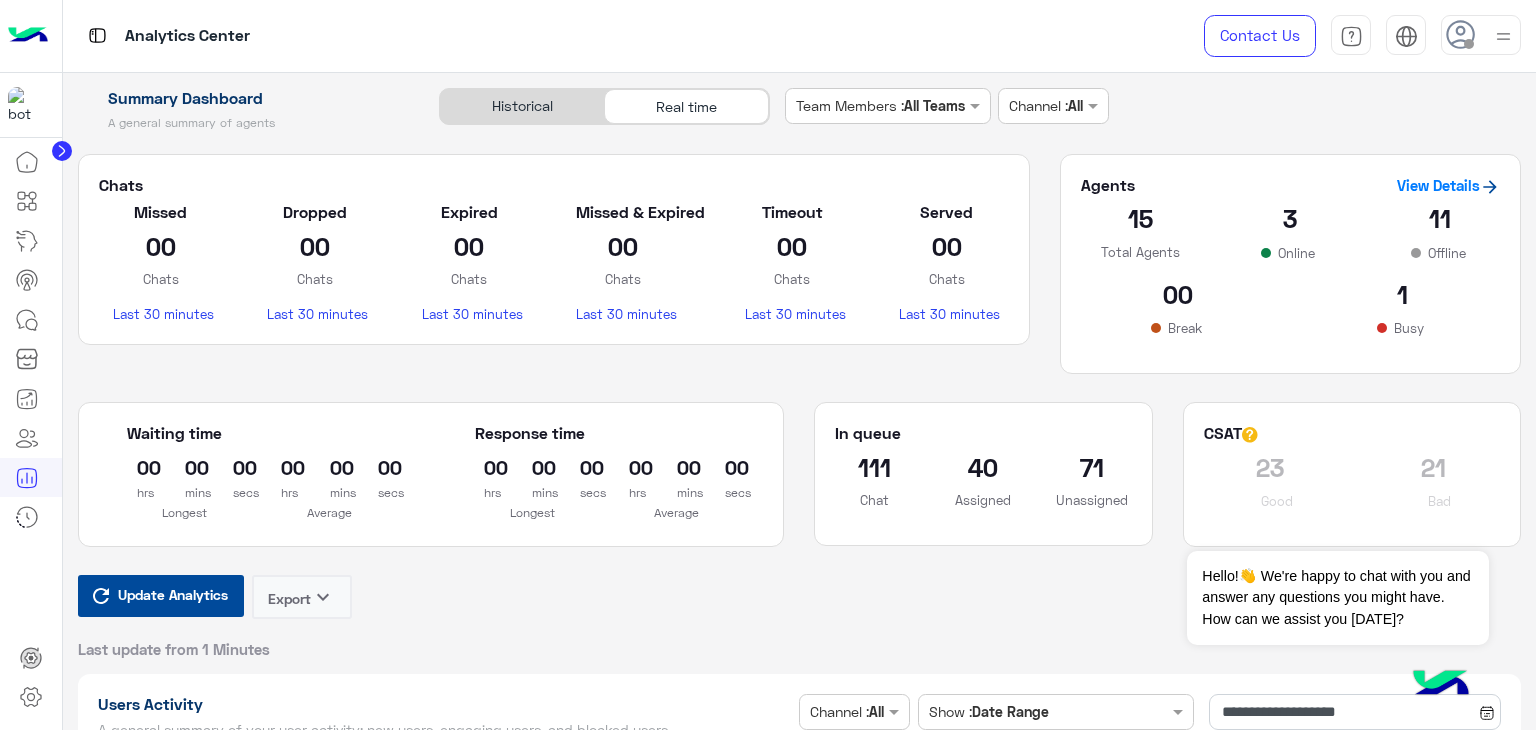 scroll, scrollTop: 0, scrollLeft: 0, axis: both 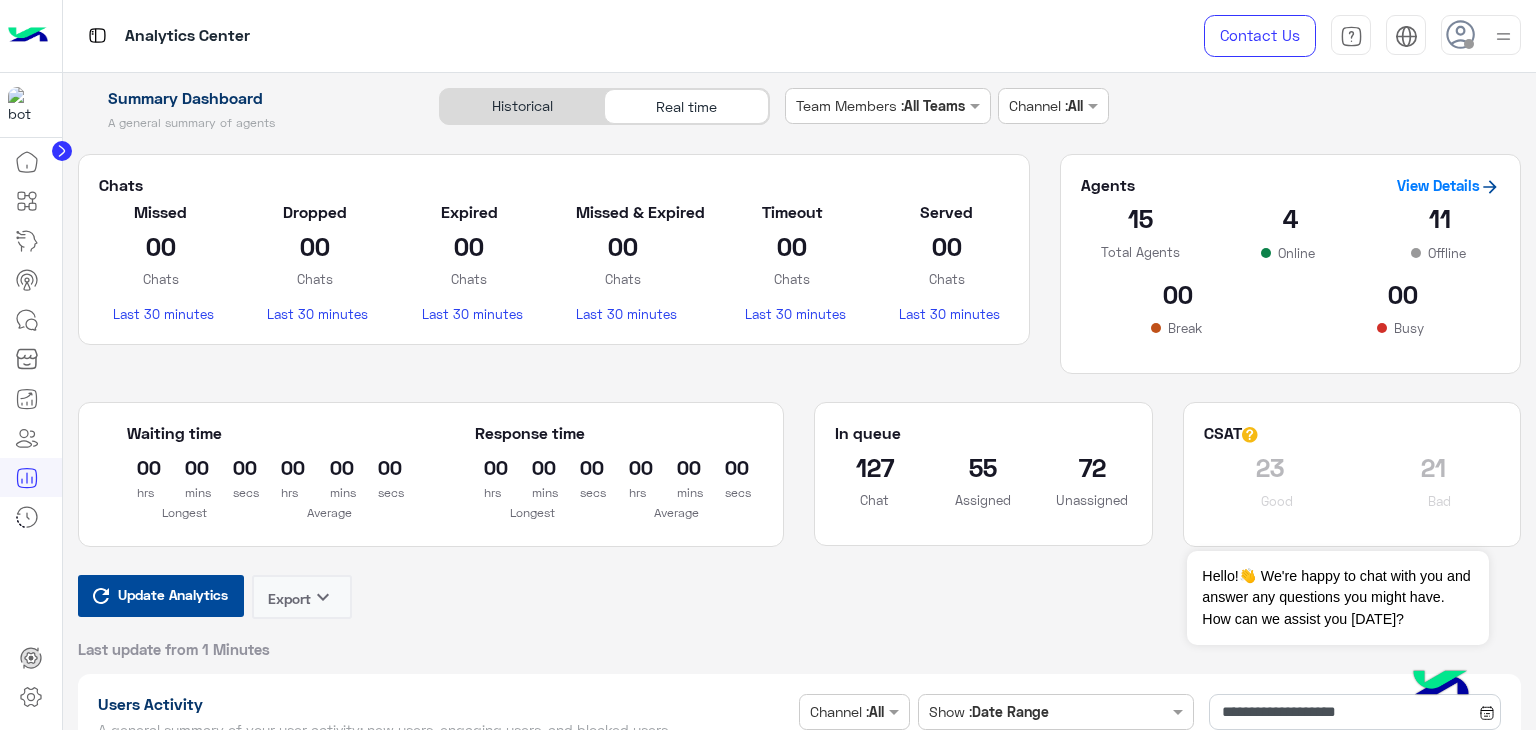 click on "Update Analytics" at bounding box center (173, 594) 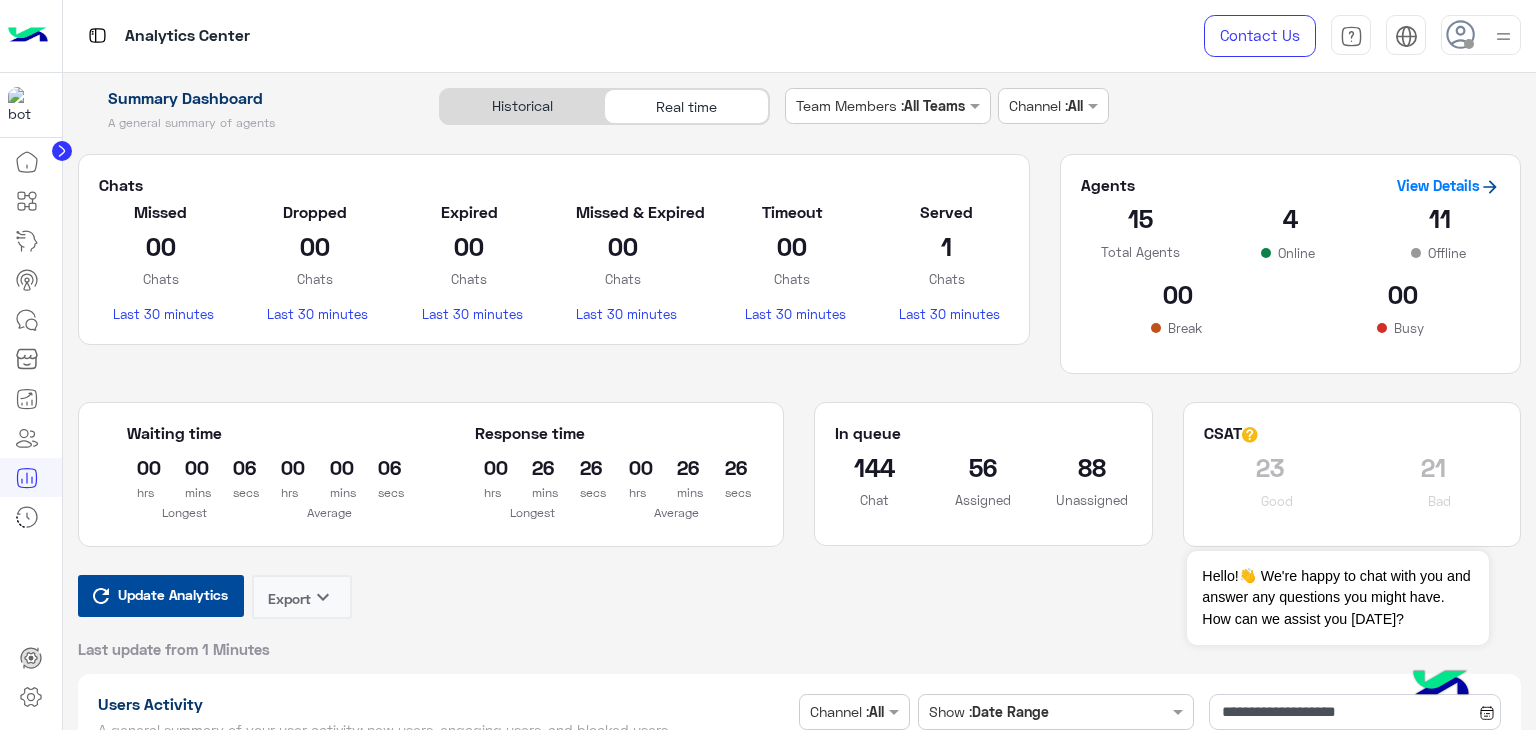 click on "Update Analytics" at bounding box center [173, 594] 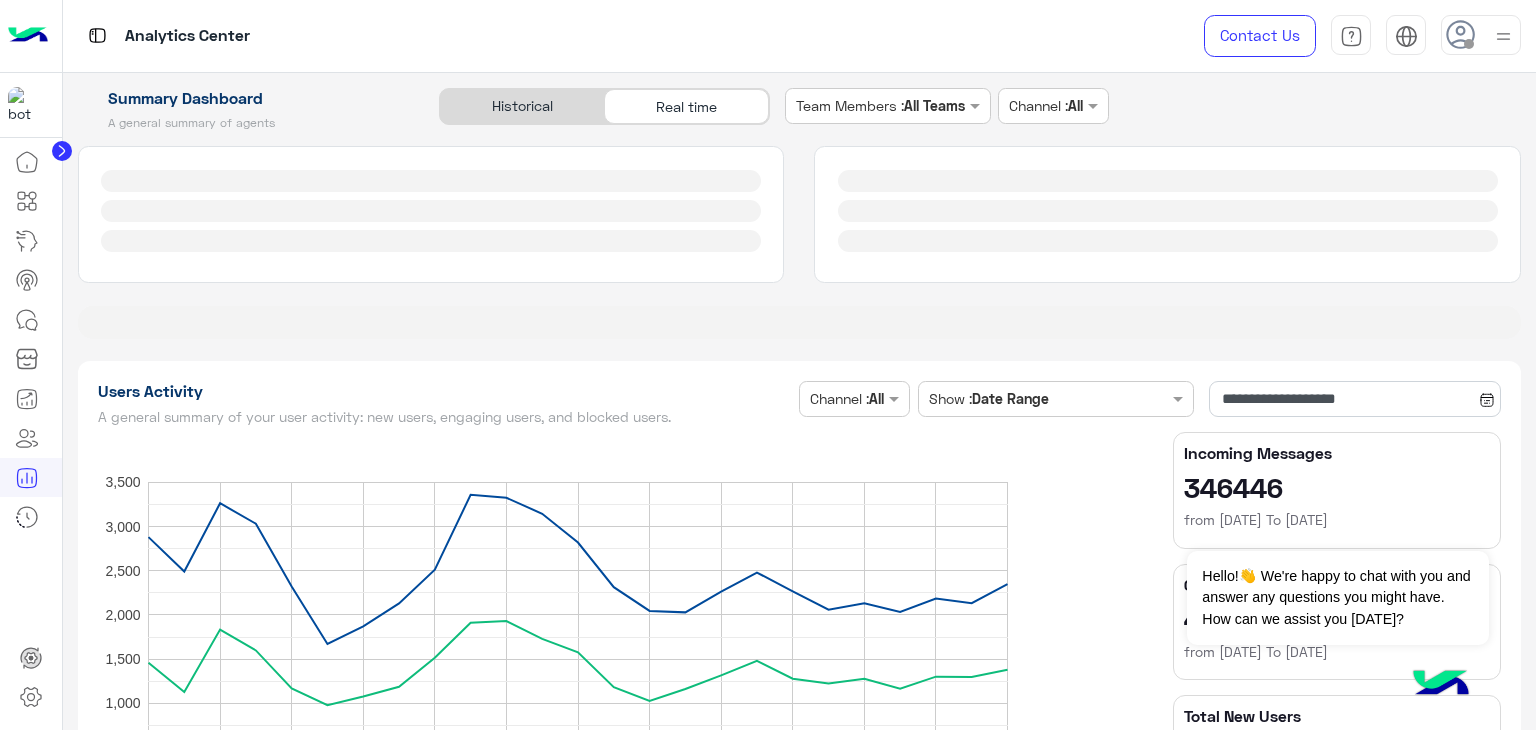 click 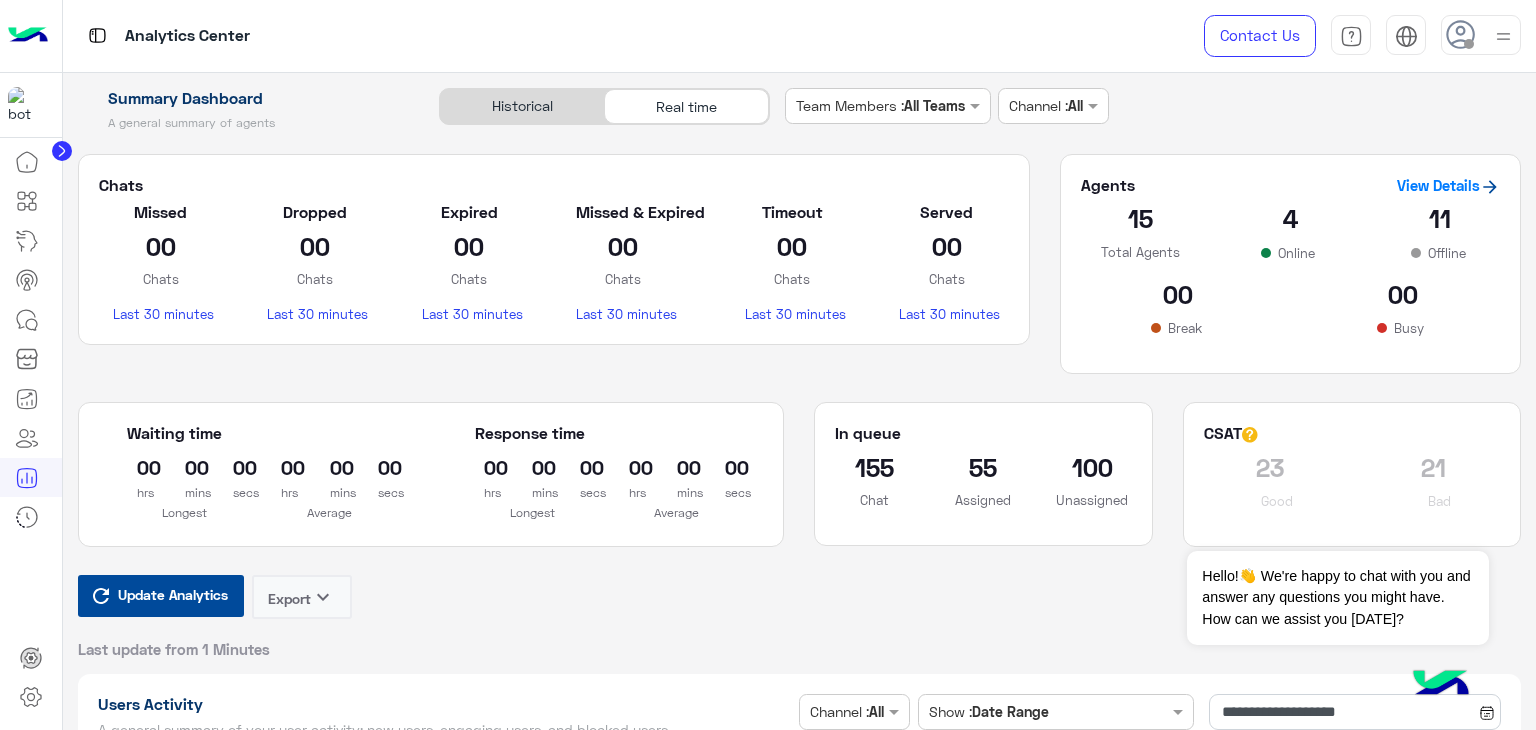 click on "Update Analytics" at bounding box center (173, 594) 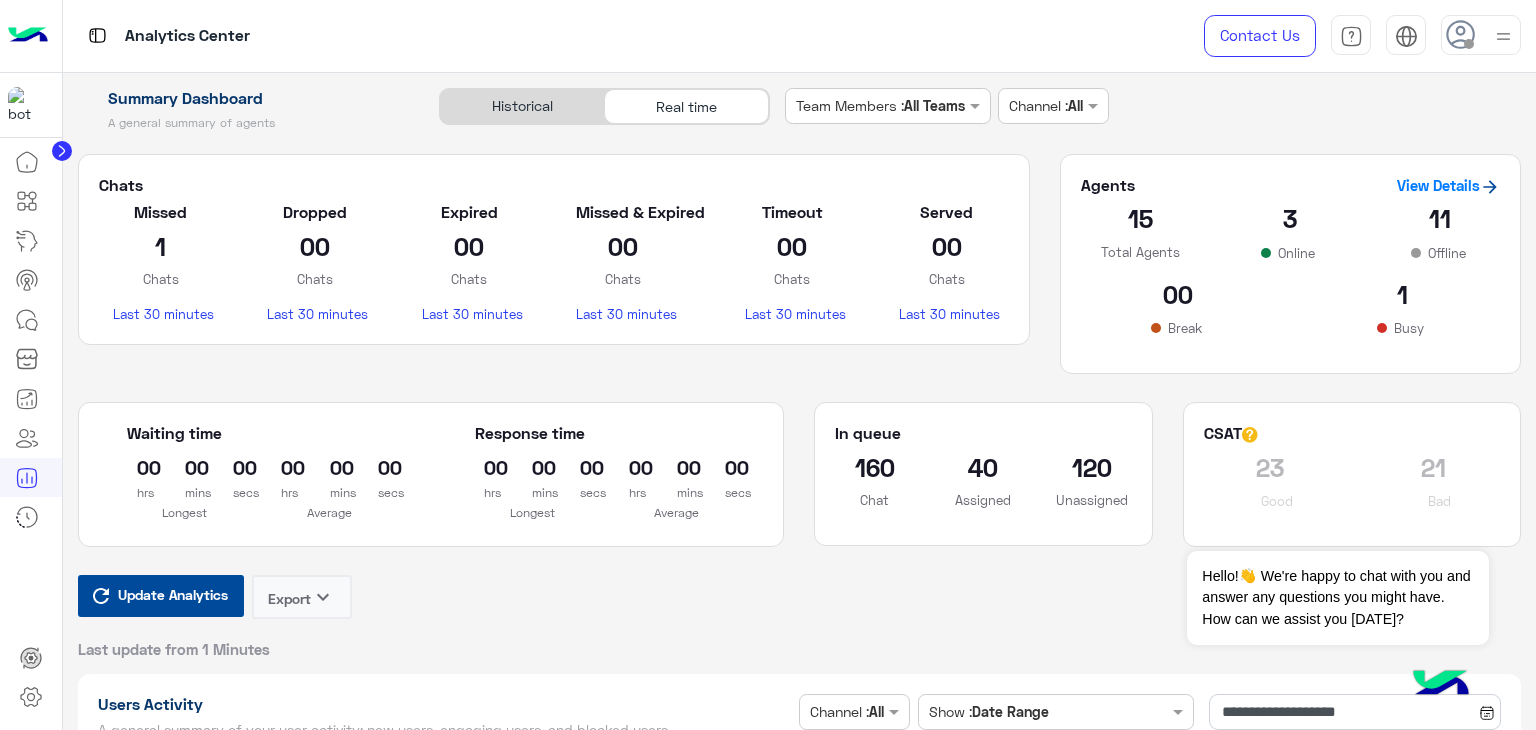 click on "Update Analytics" at bounding box center (173, 594) 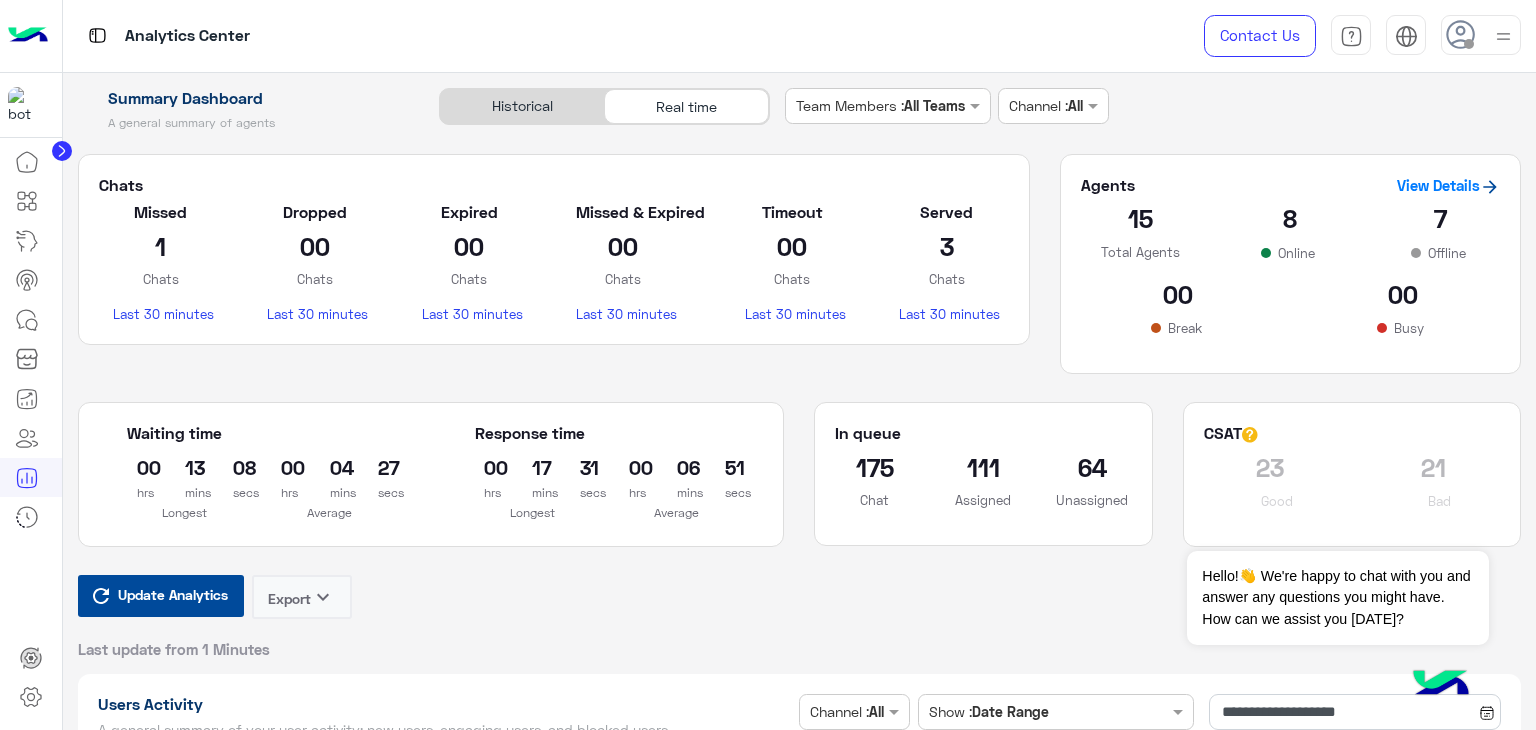 click on "Update Analytics" at bounding box center (173, 594) 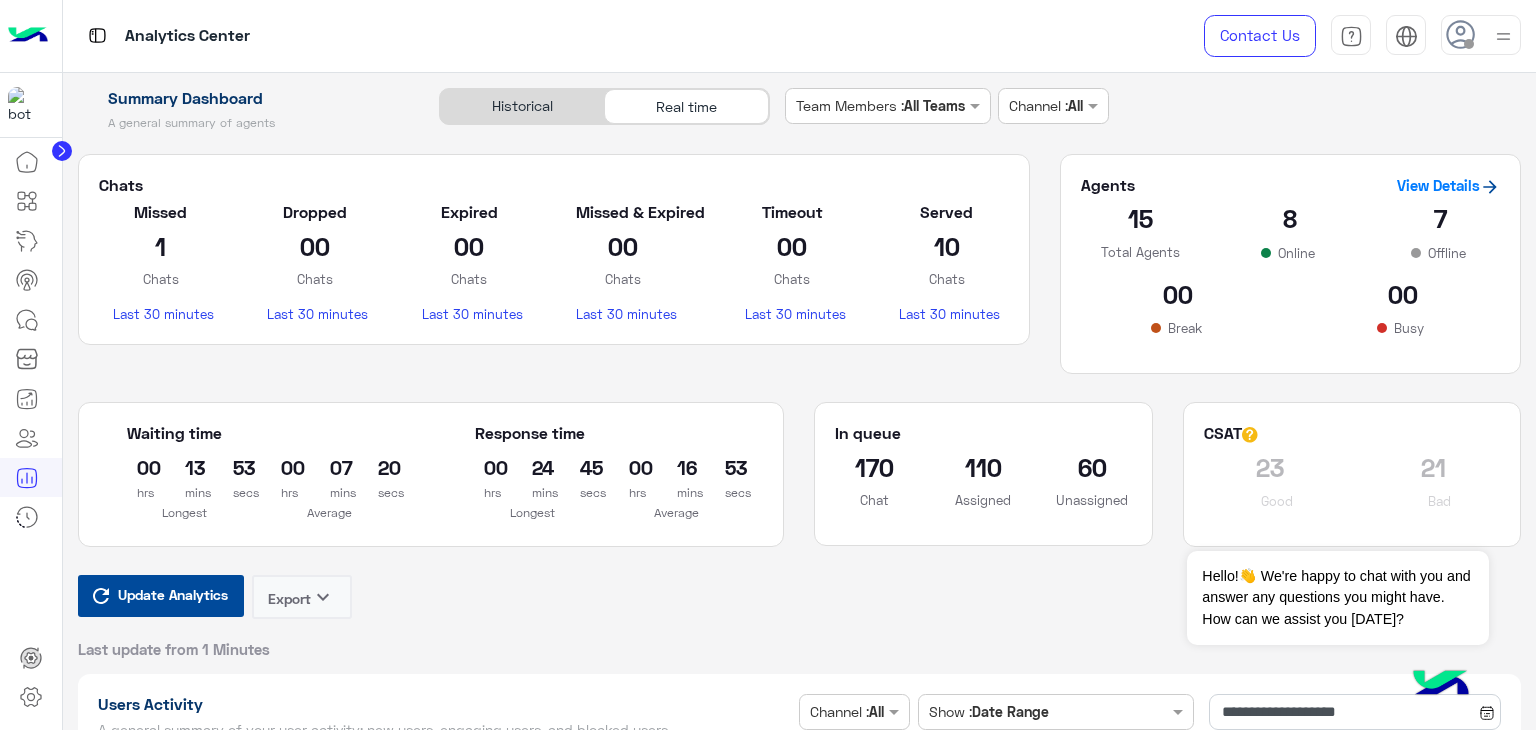 click on "Update Analytics" at bounding box center [161, 596] 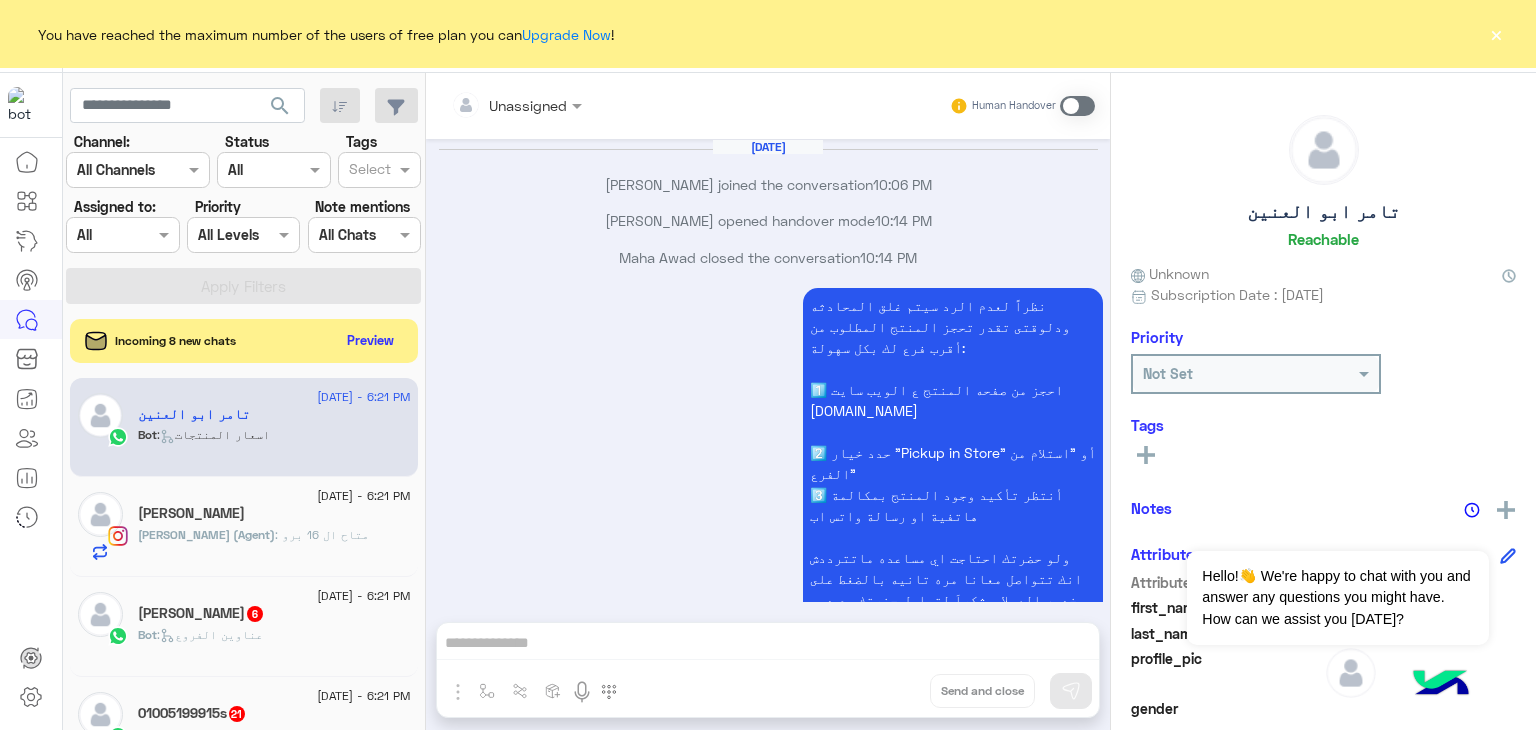 scroll, scrollTop: 0, scrollLeft: 0, axis: both 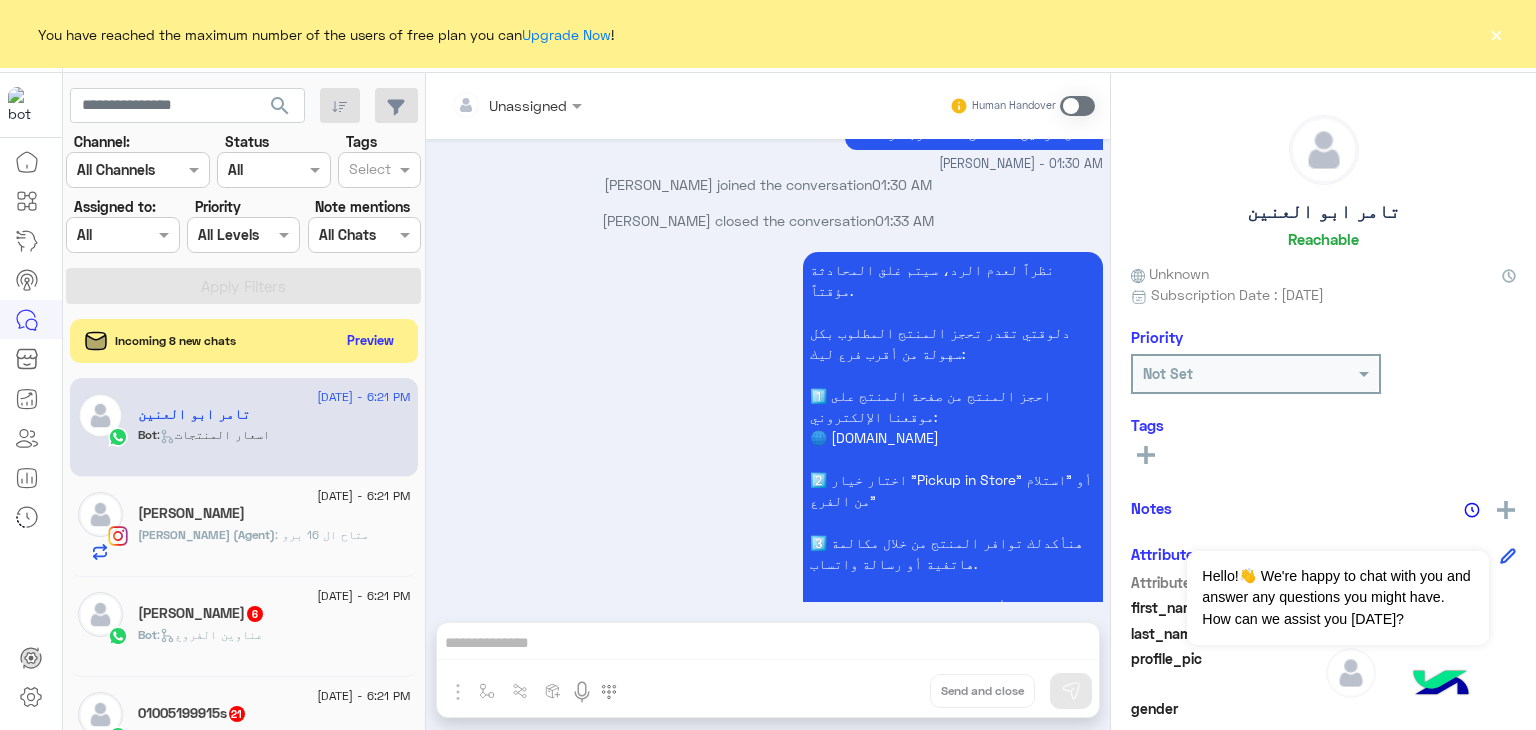 click on "Channel: Channel All Channels Status Channel All Tags Select Assigned to: Assigned on All Priority All Levels All Levels Note mentions Select All Chats Apply Filters" 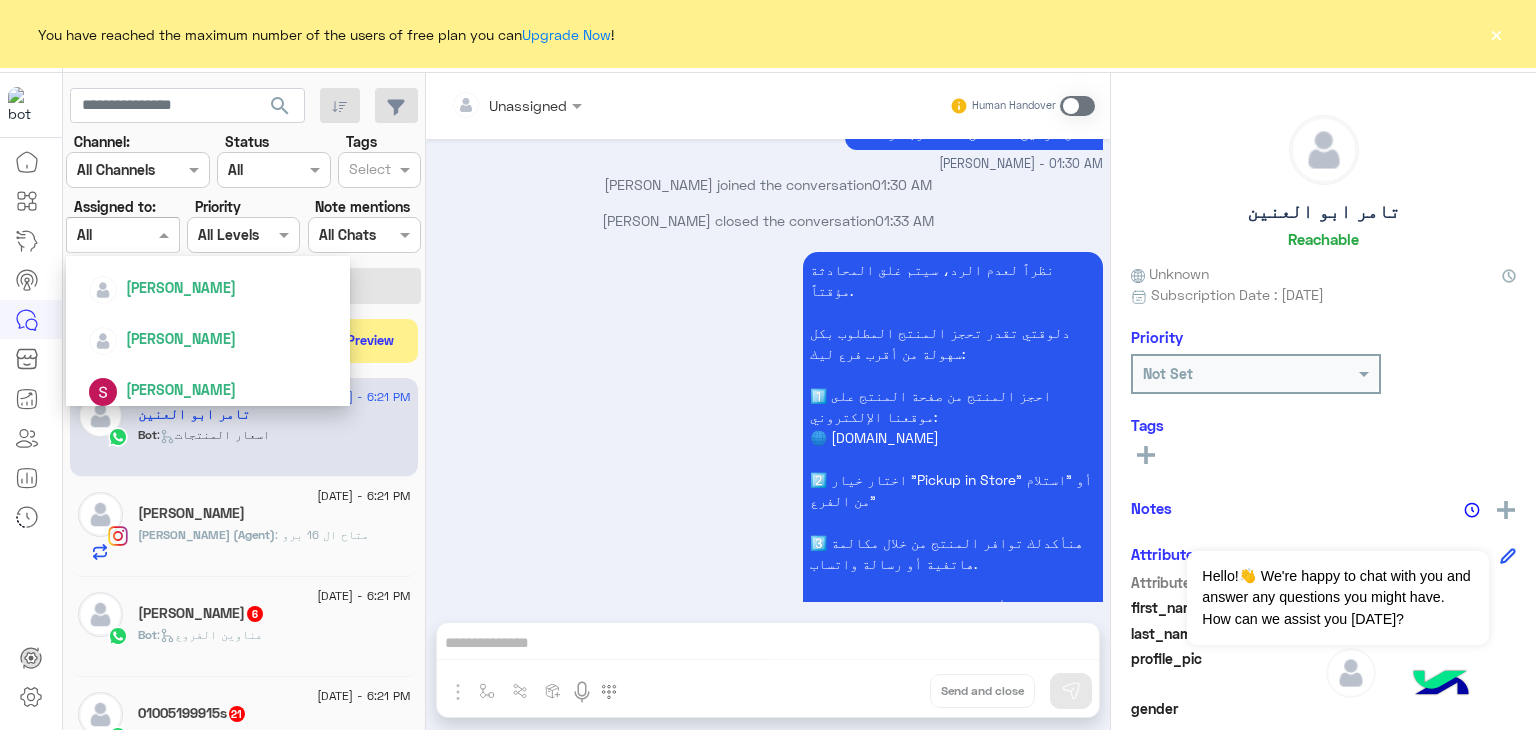 scroll, scrollTop: 700, scrollLeft: 0, axis: vertical 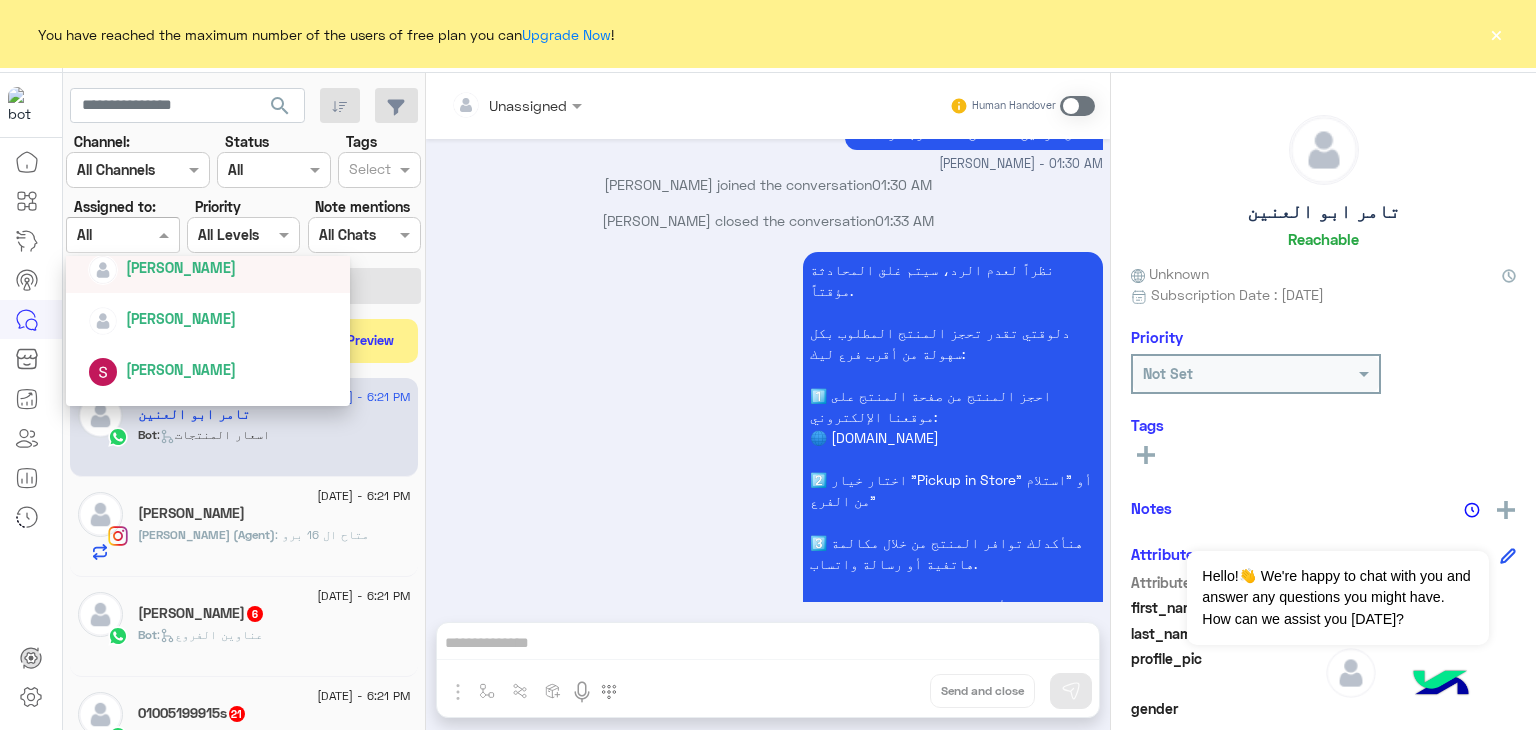 click on "Rahma Samir" at bounding box center [181, 267] 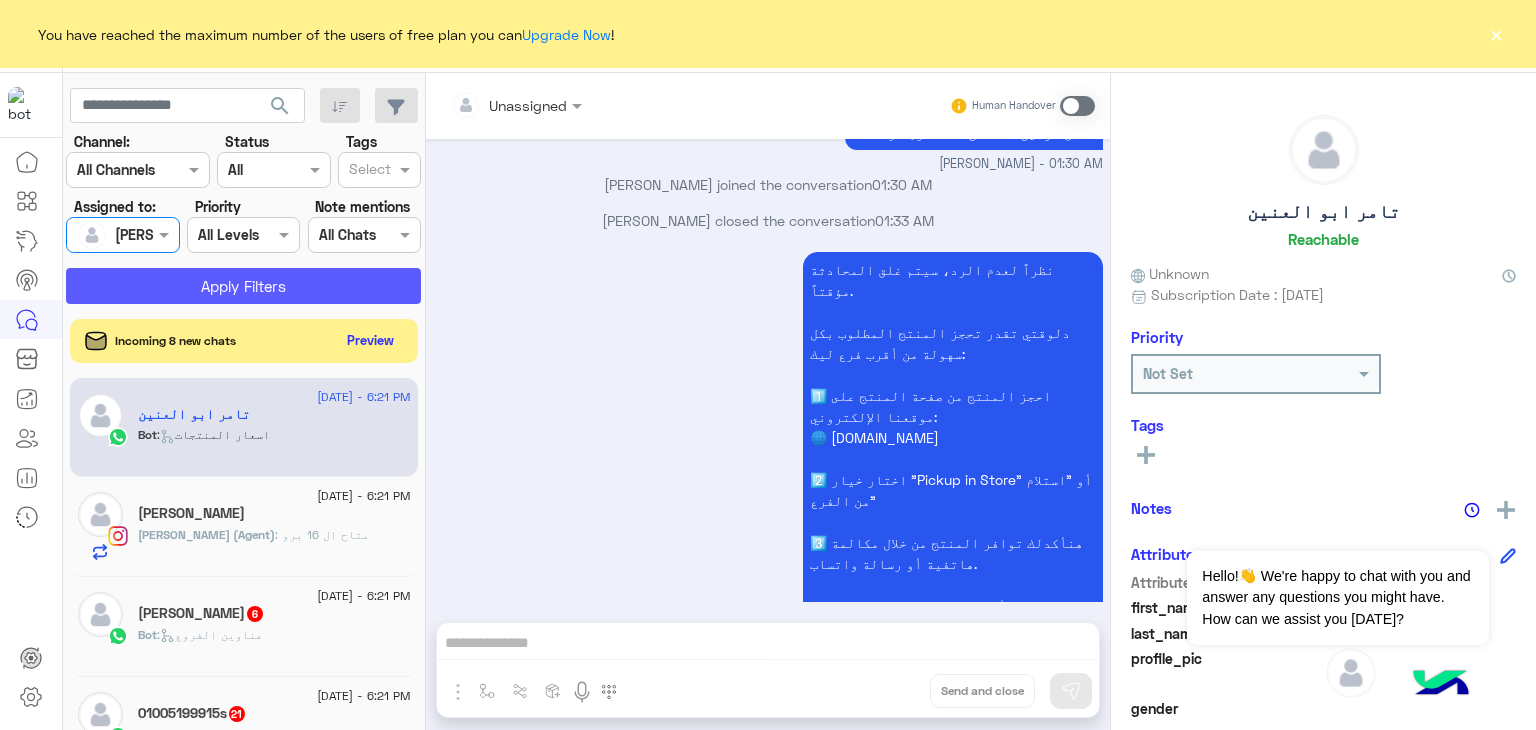click on "Apply Filters" 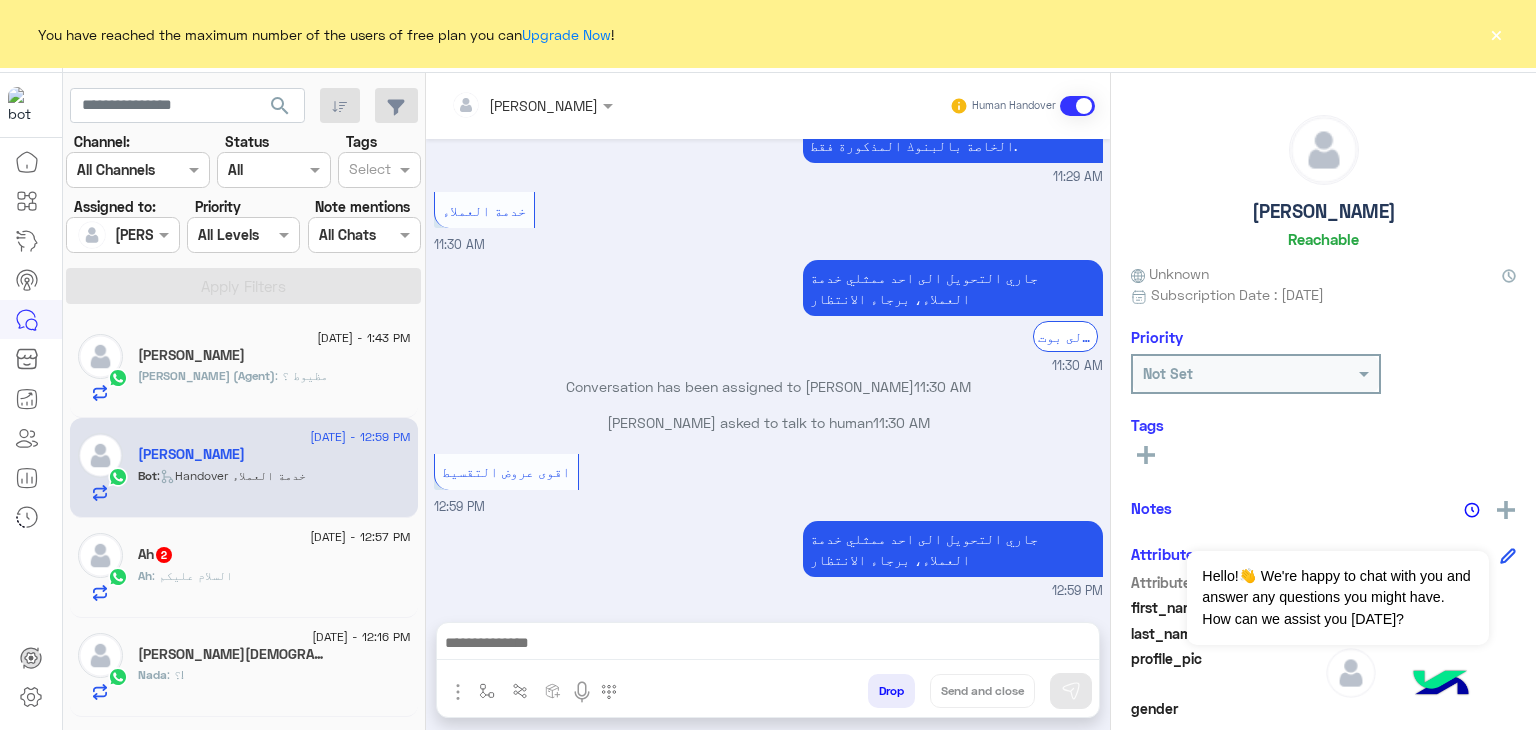 scroll, scrollTop: 3254, scrollLeft: 0, axis: vertical 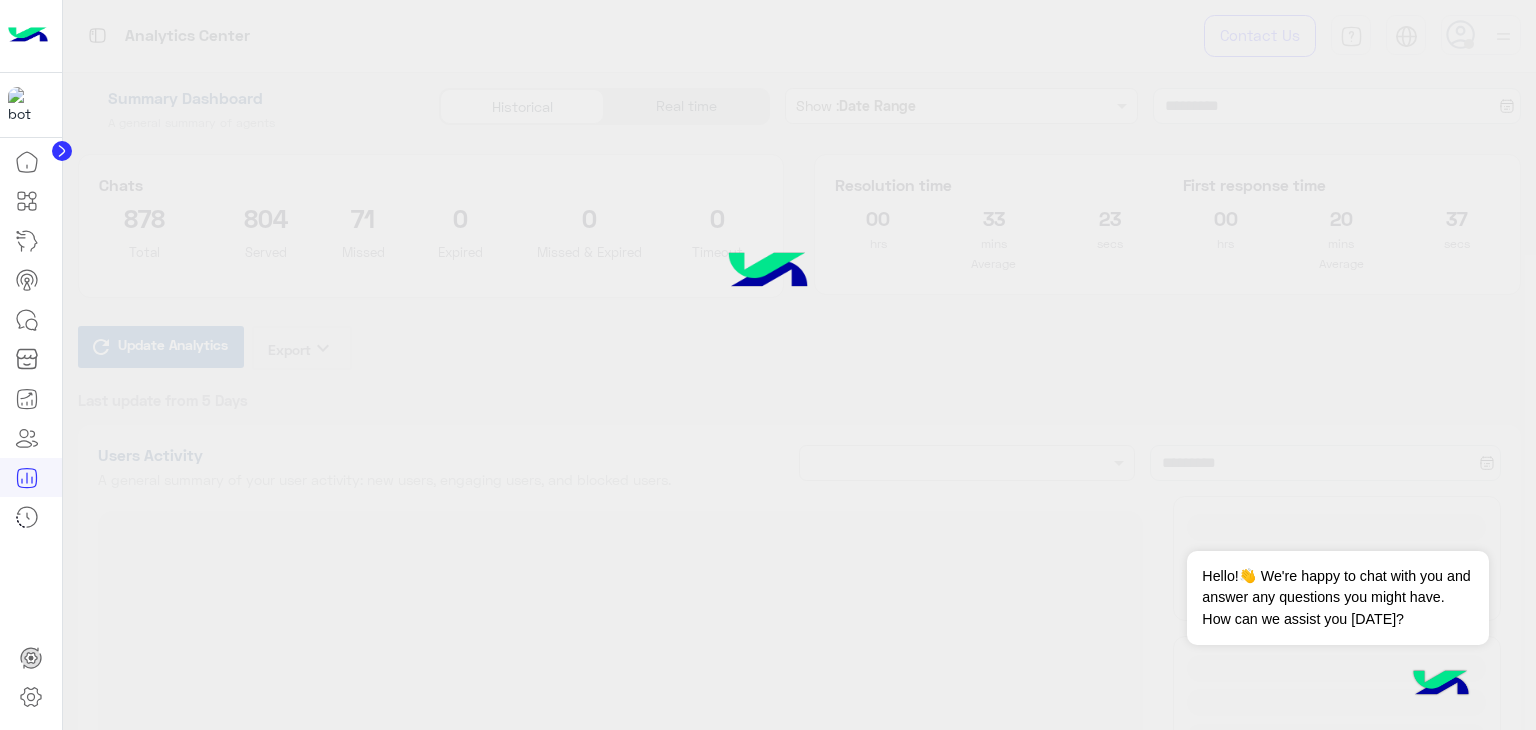 type on "**********" 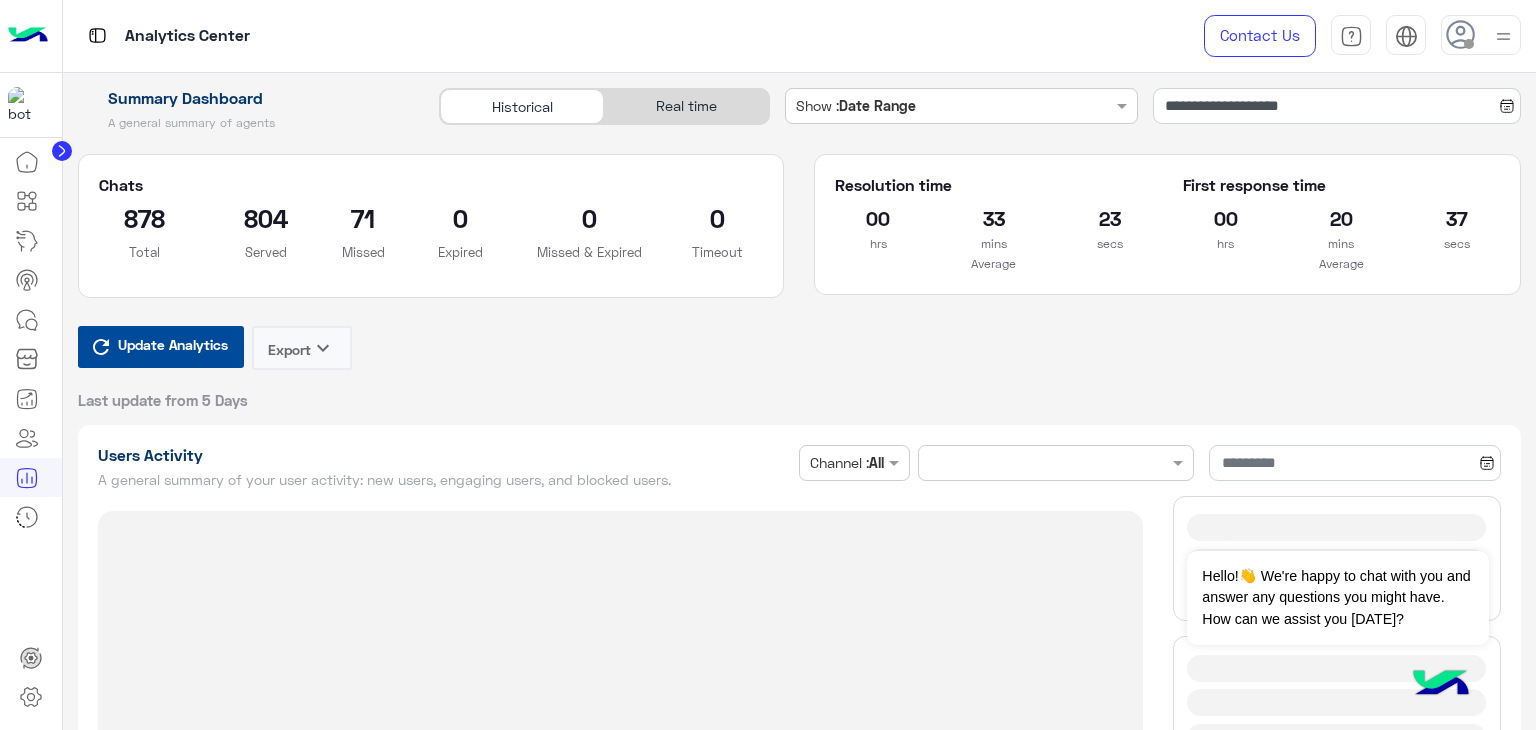 type on "**********" 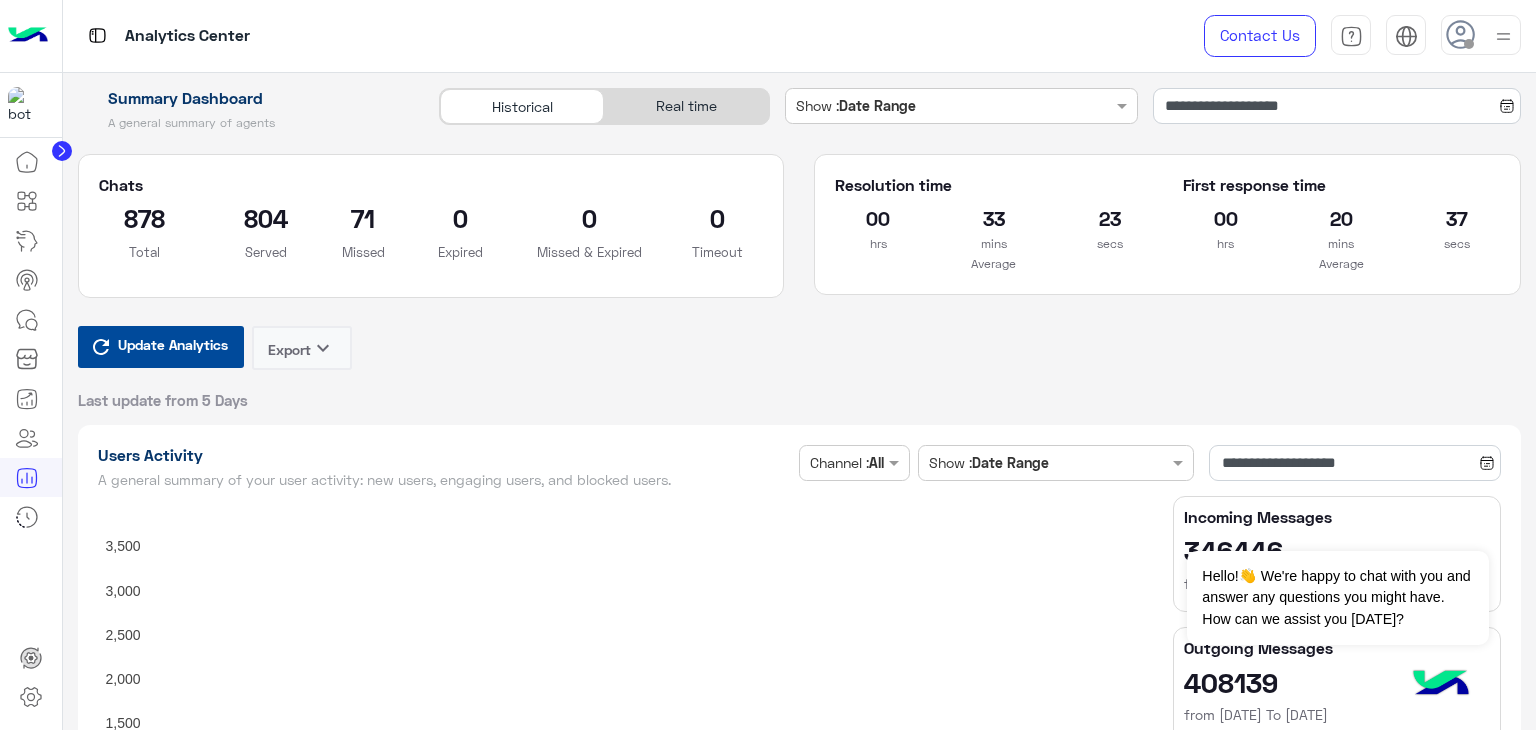 type on "**********" 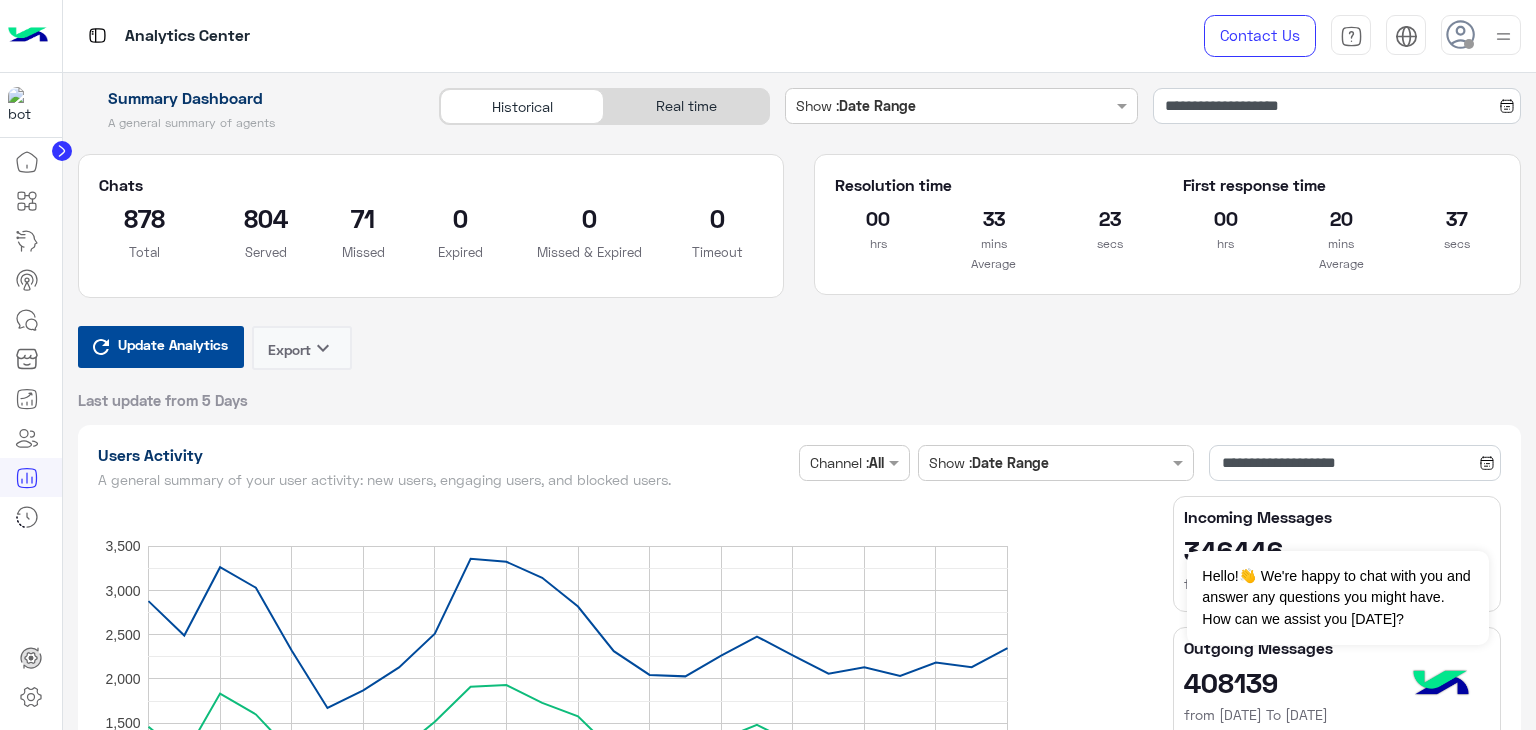 type on "**********" 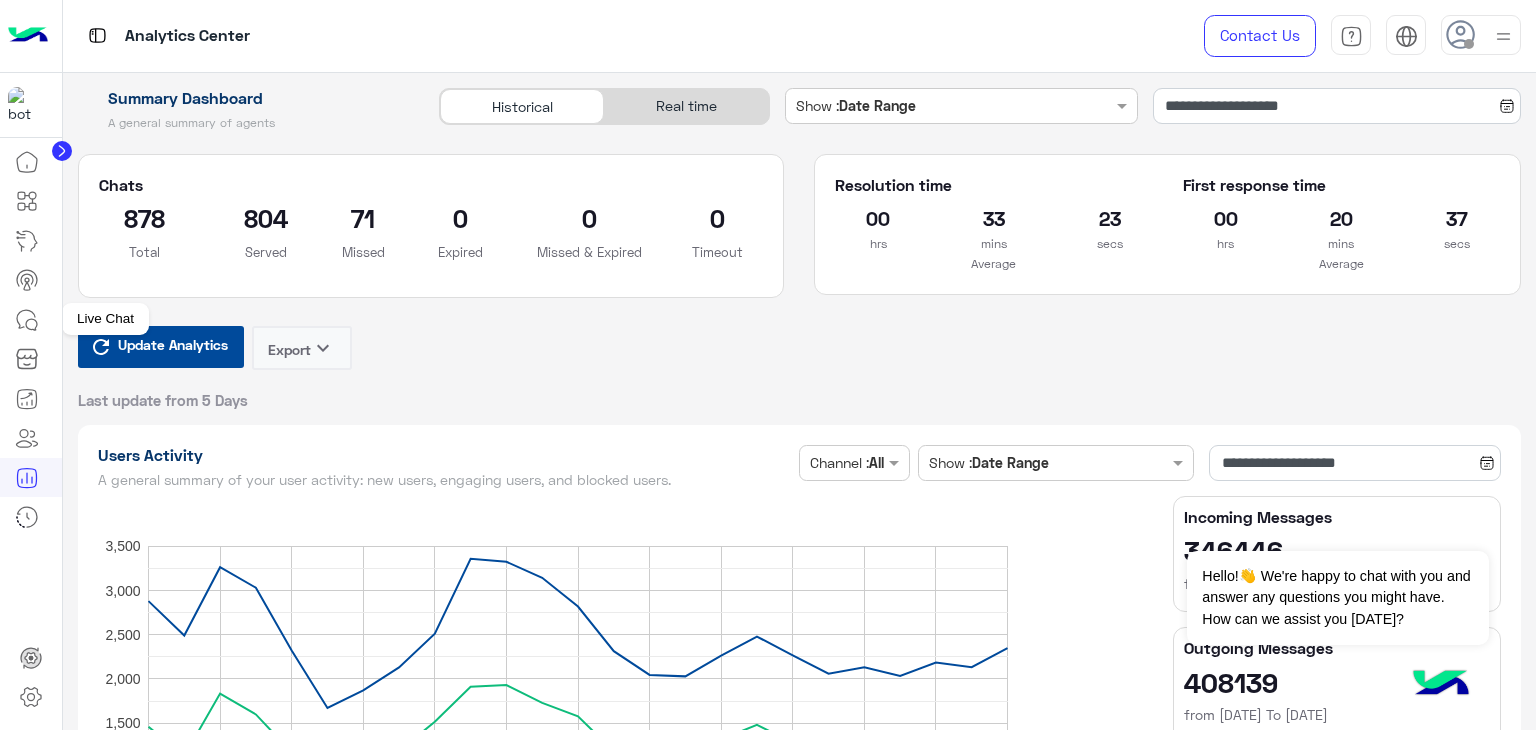 click 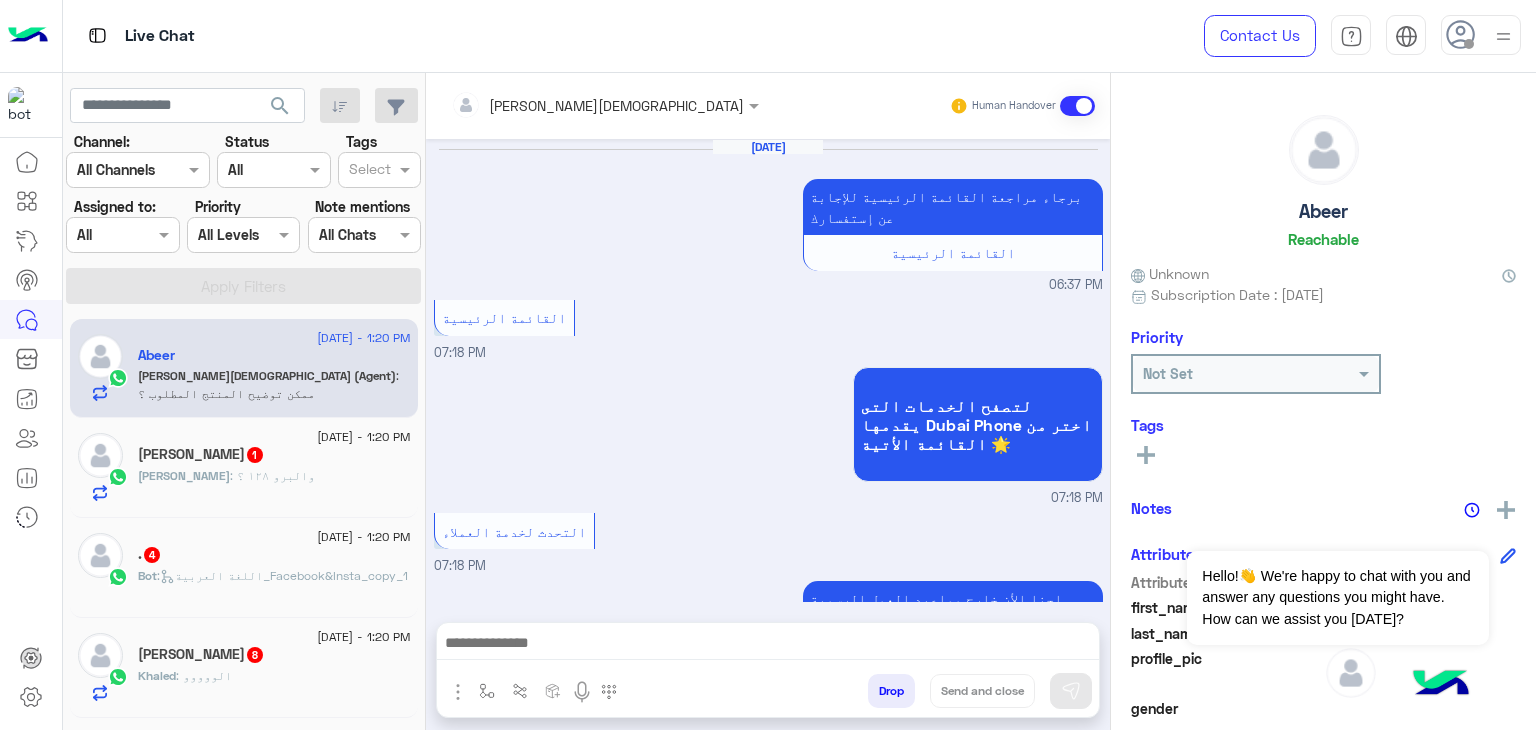 scroll, scrollTop: 1540, scrollLeft: 0, axis: vertical 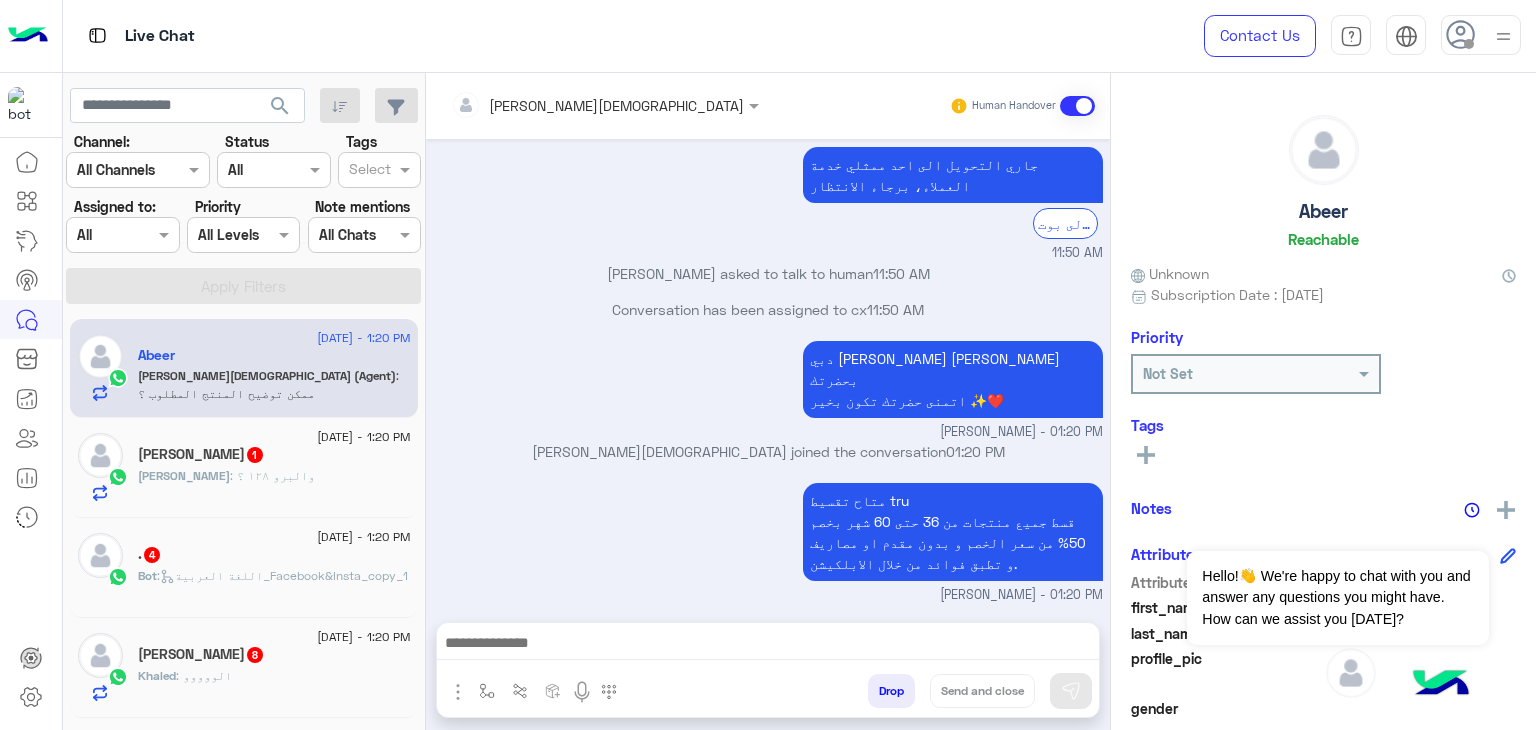 click on "Assigned on All" at bounding box center [122, 235] 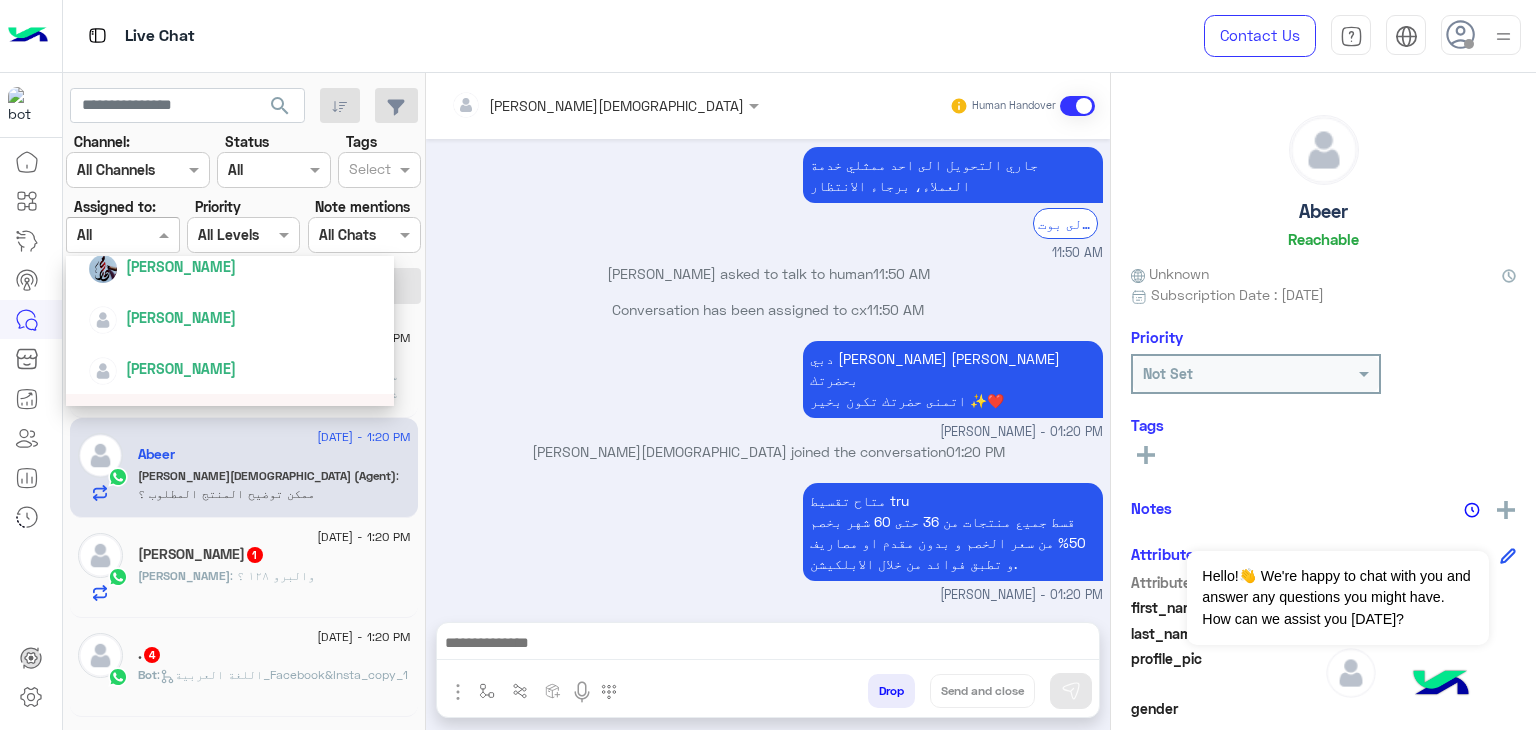 scroll, scrollTop: 376, scrollLeft: 0, axis: vertical 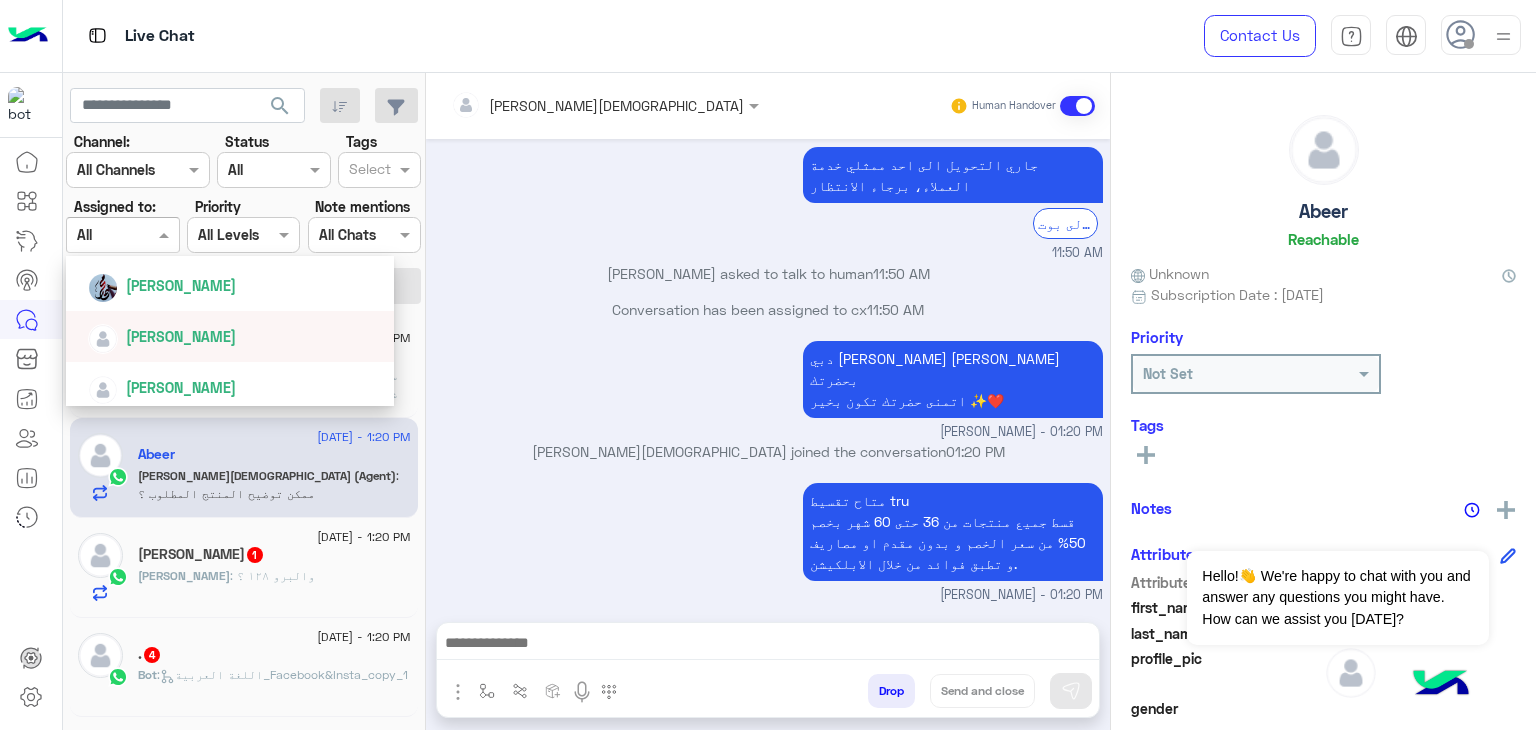click on "[PERSON_NAME]" at bounding box center [181, 336] 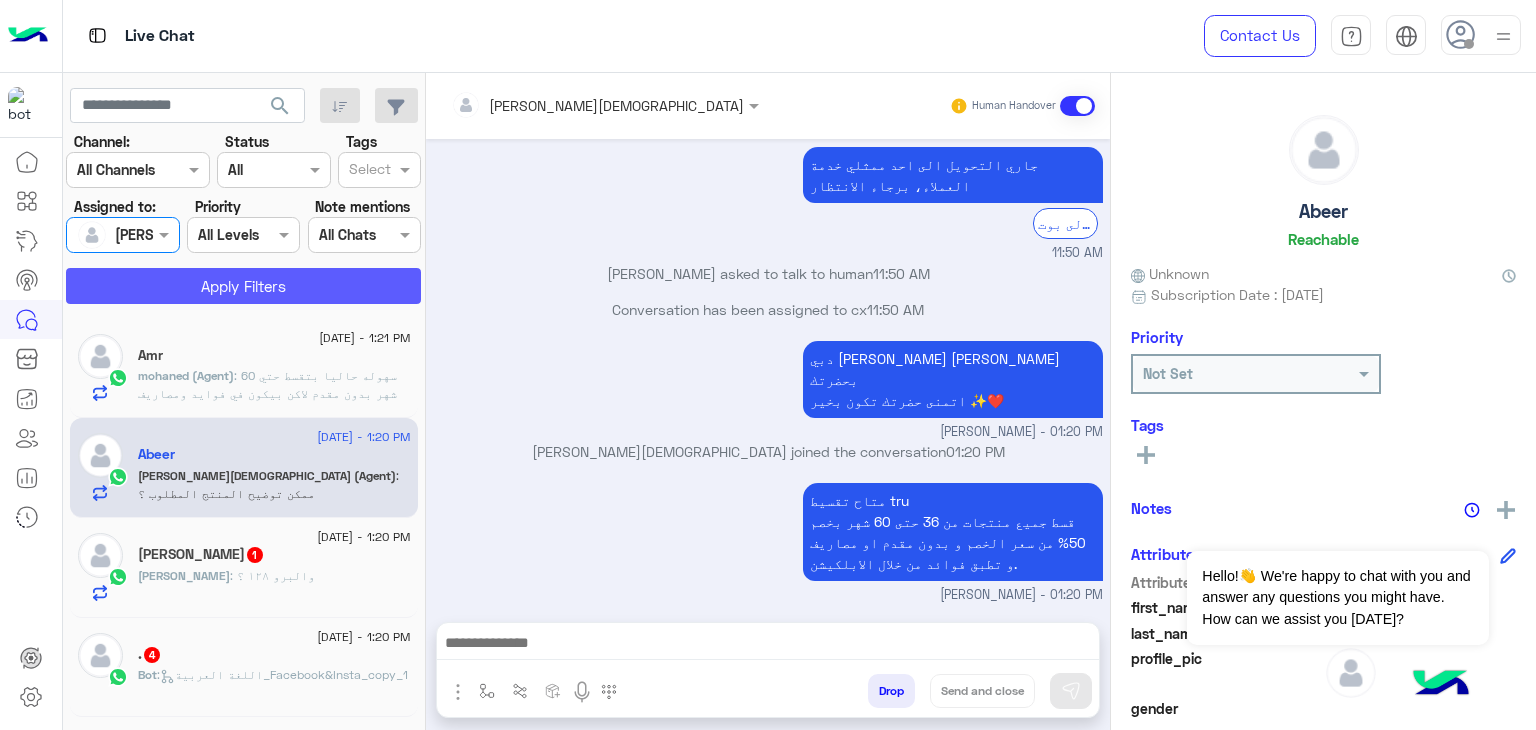 click on "Apply Filters" 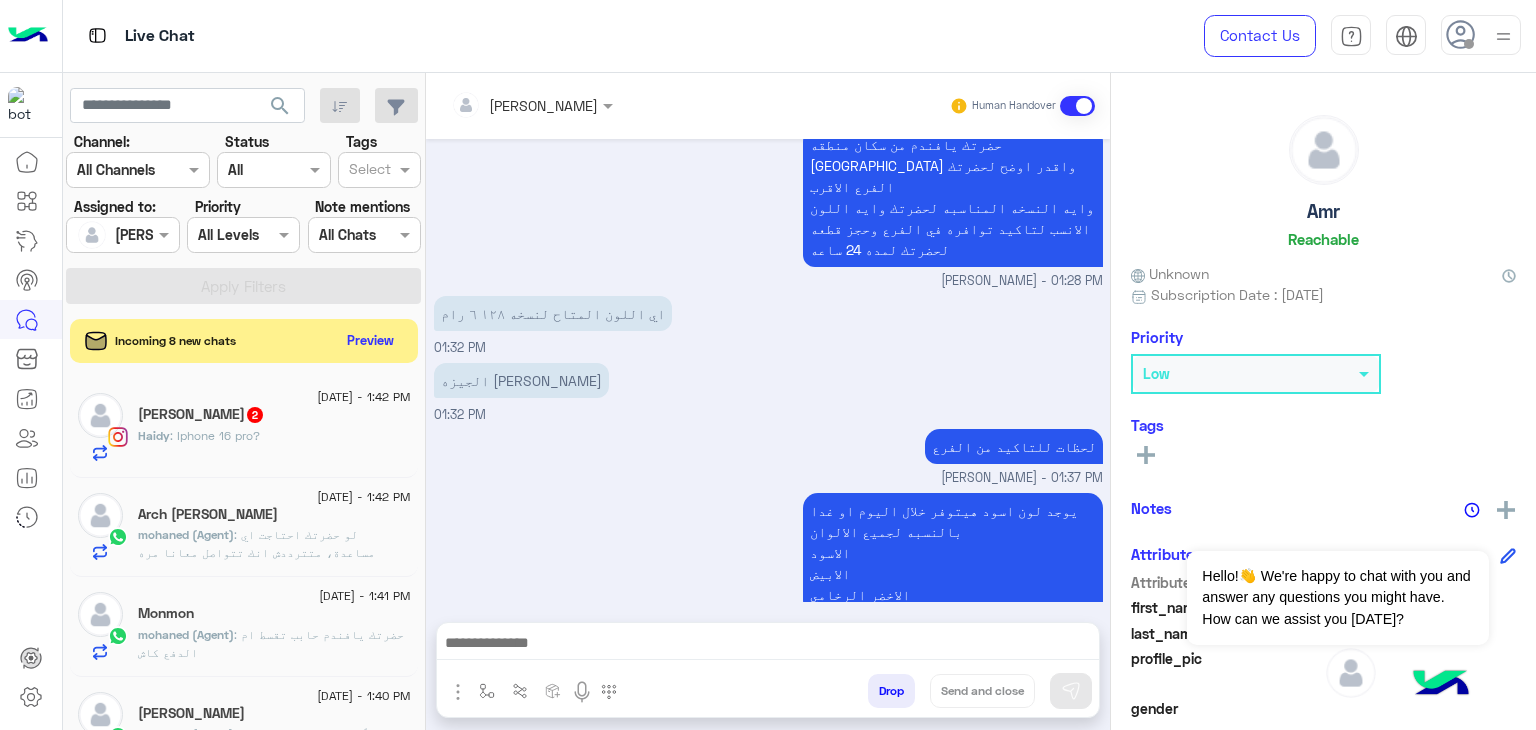 scroll, scrollTop: 2223, scrollLeft: 0, axis: vertical 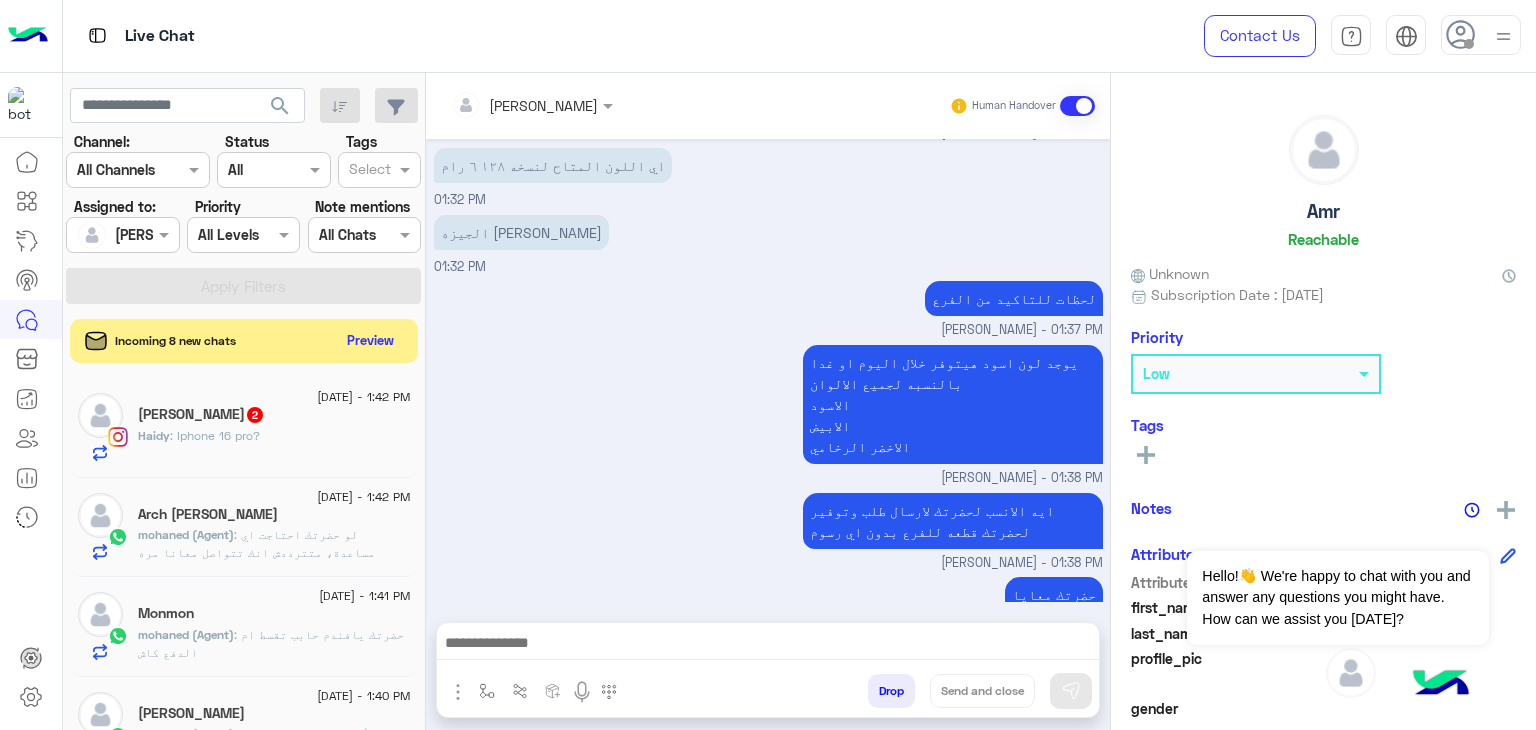 click at bounding box center [122, 234] 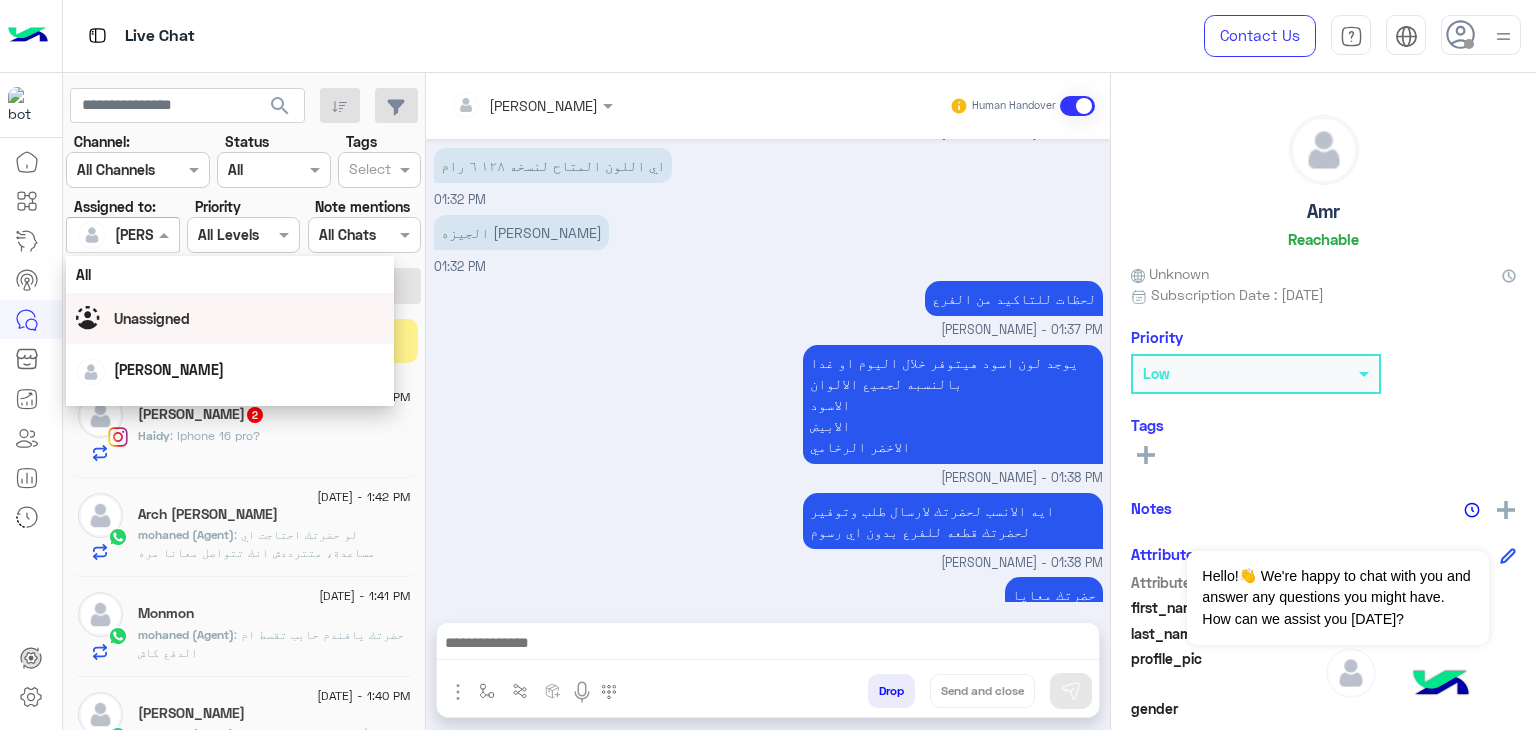 click on "يوجد لون اسود هيتوفر خلال اليوم او غدا بالنسبه لجميع الالوان  الاسود  الابيض  الاخضر الرخامي  mohaned hassanen -  01:38 PM" at bounding box center [768, 414] 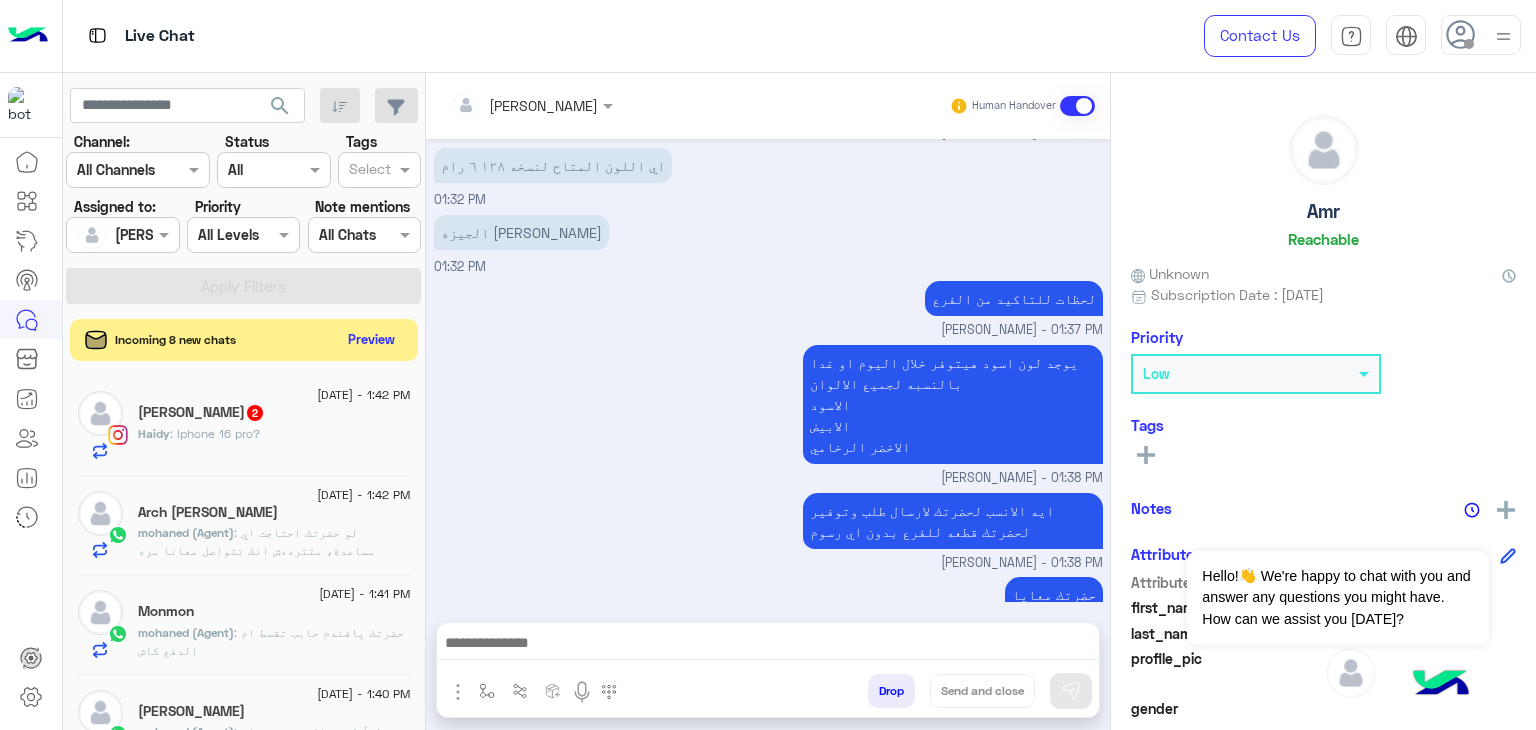 click on "Preview" 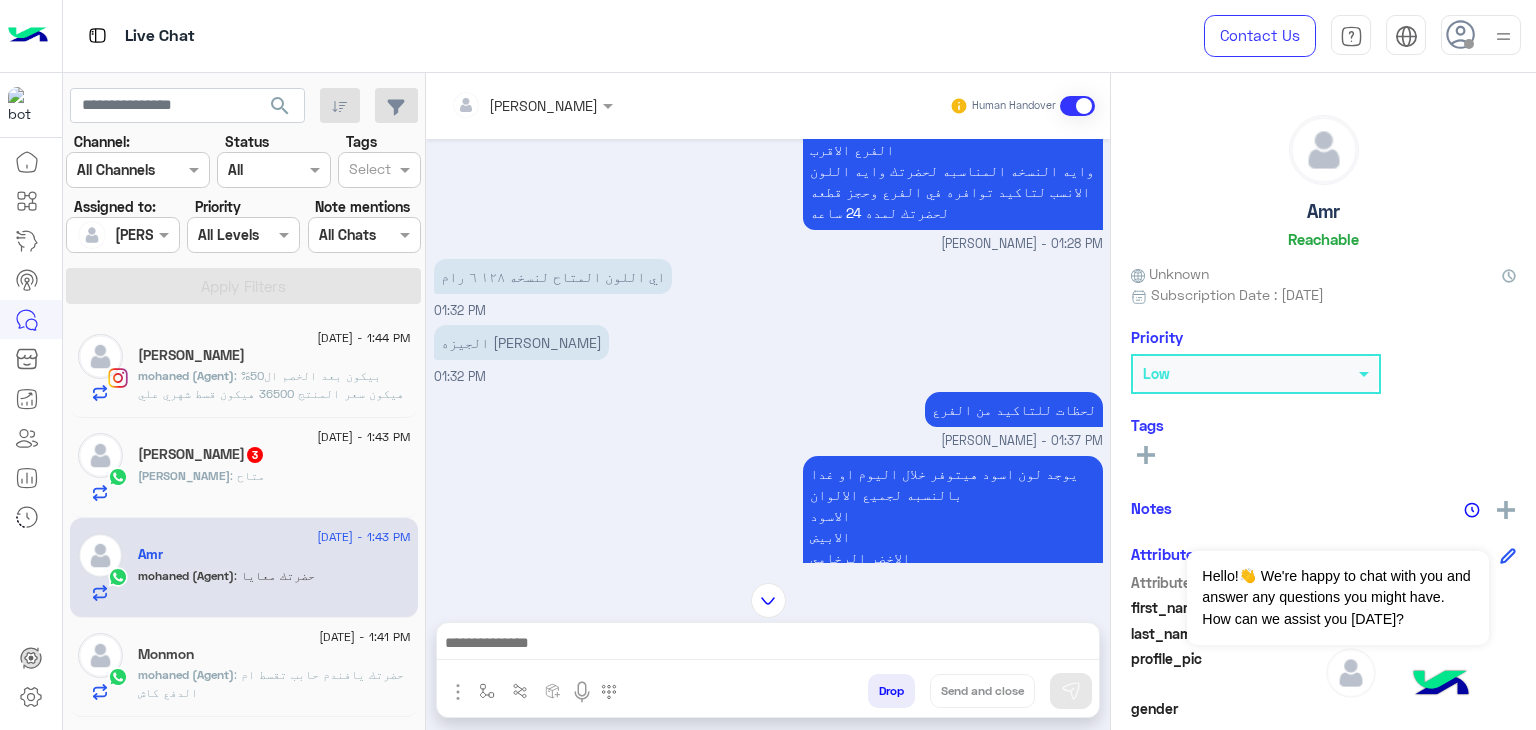 scroll, scrollTop: 1332, scrollLeft: 0, axis: vertical 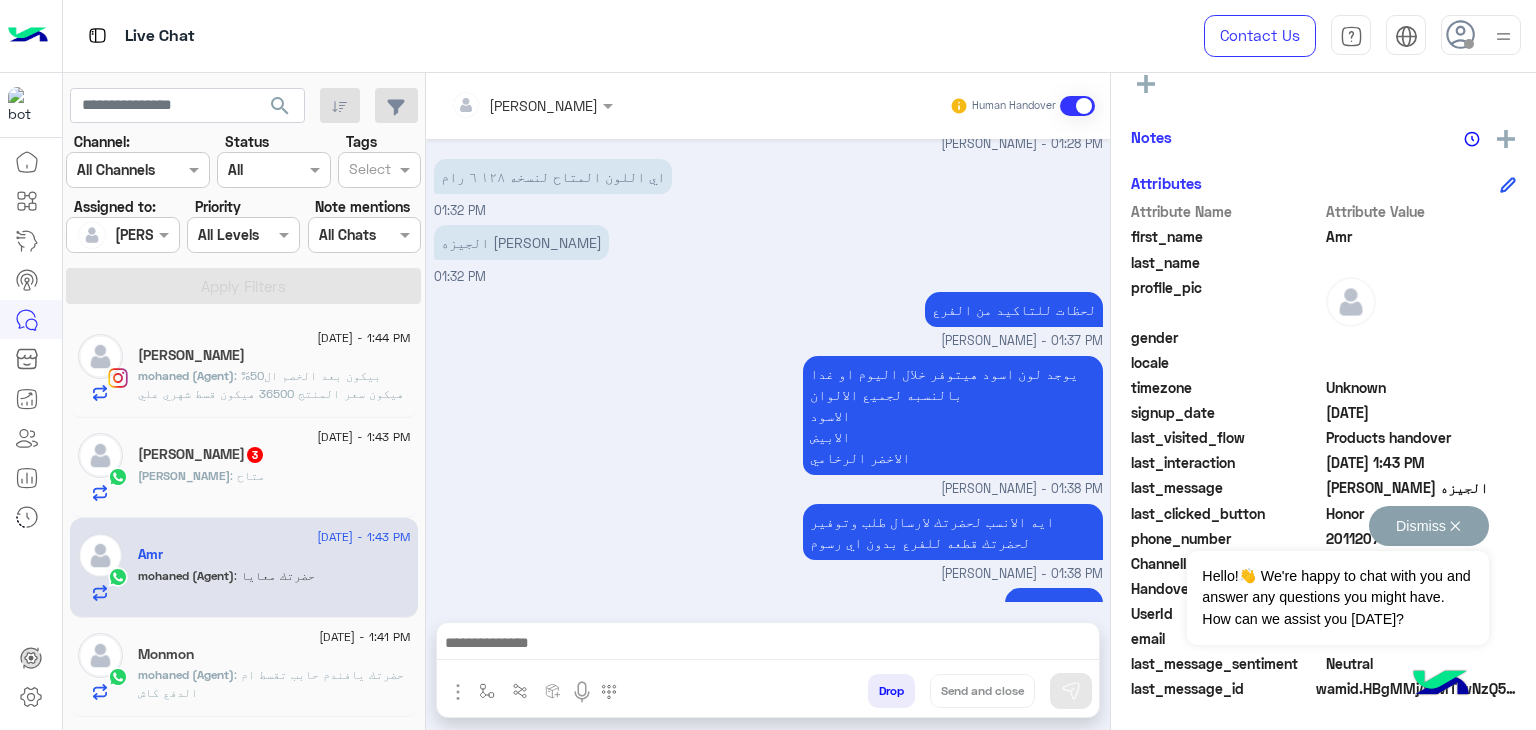 click on "Dismiss ✕" at bounding box center [1429, 526] 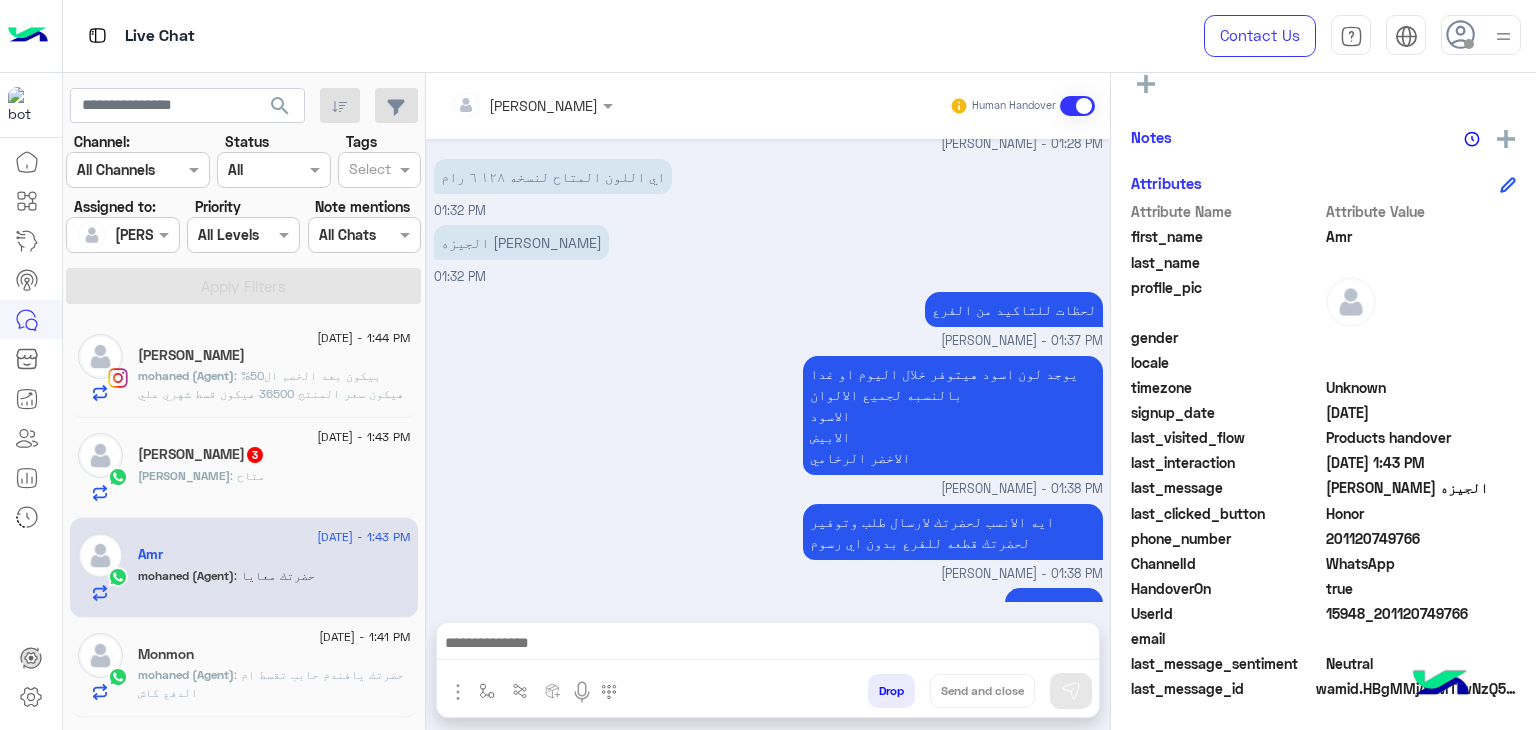 click on "15948_201120749766" 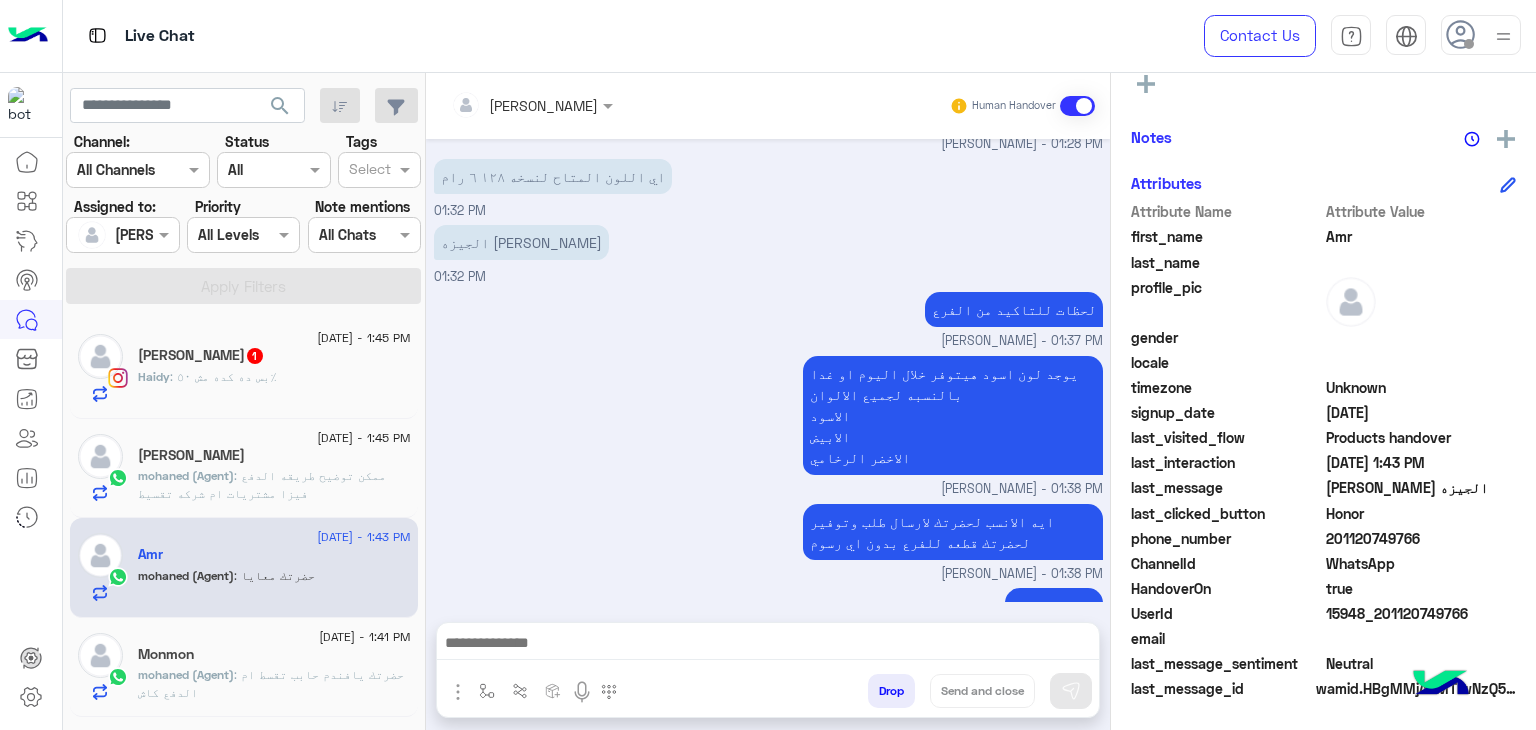 click on "Haidy : بس ده كده مش ٥٠٪" 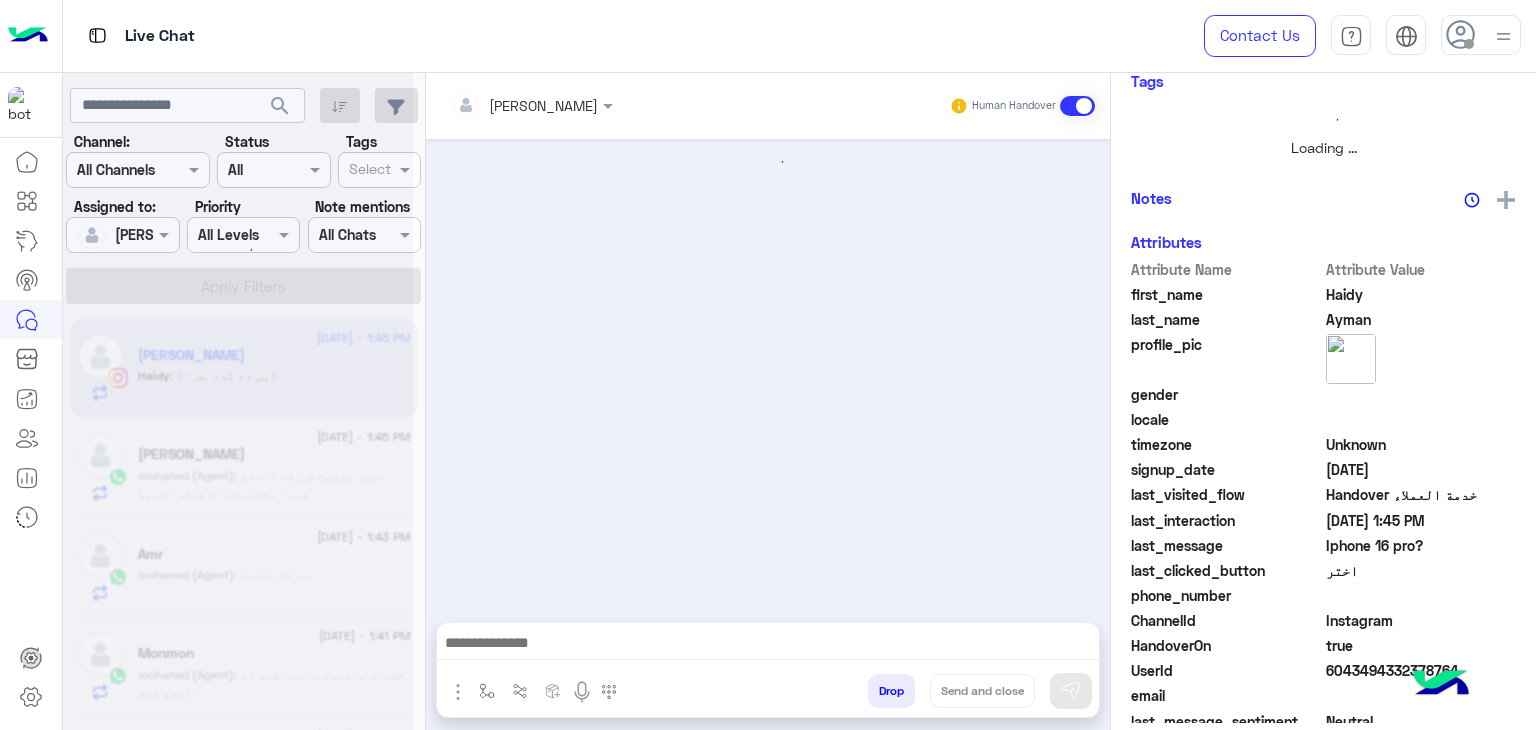 scroll, scrollTop: 429, scrollLeft: 0, axis: vertical 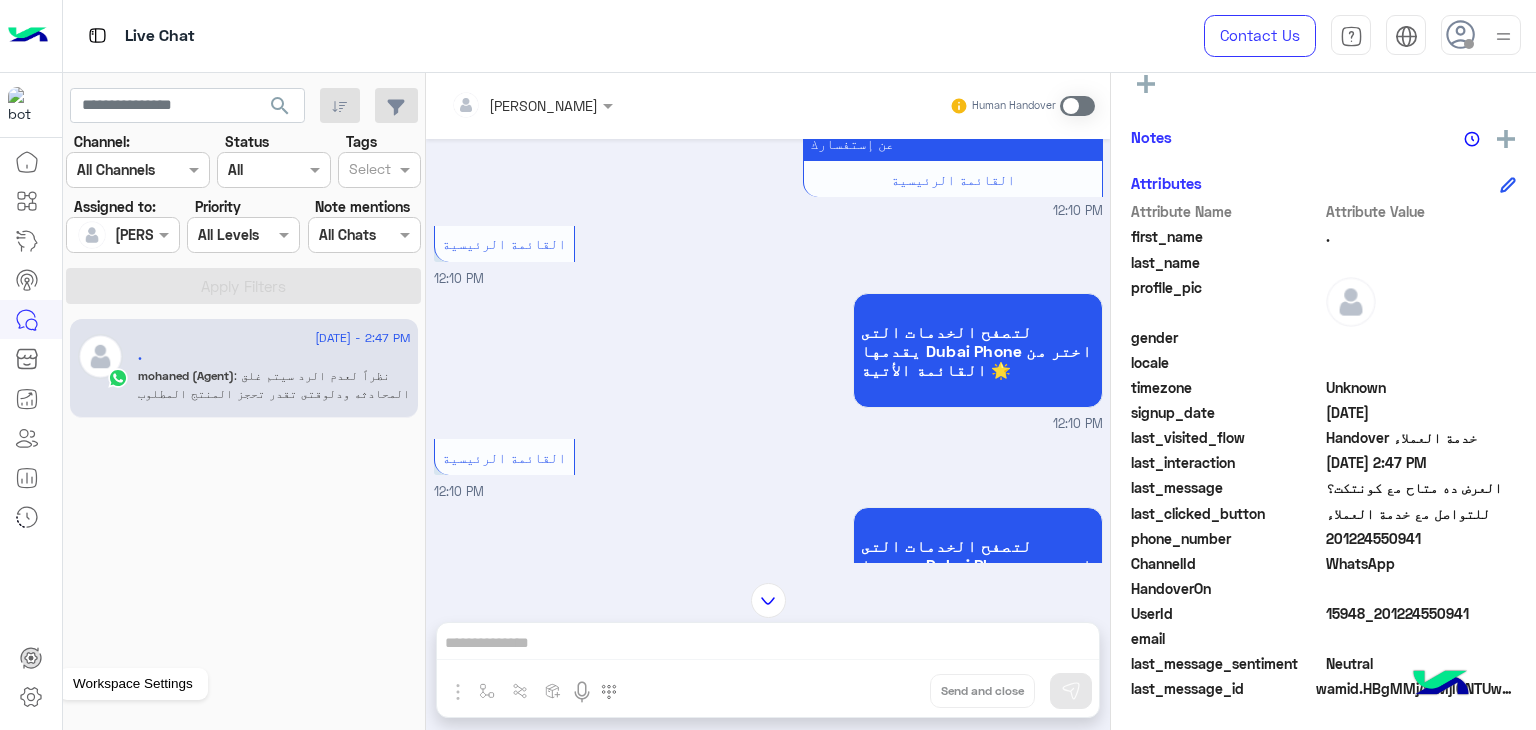click at bounding box center (31, 697) 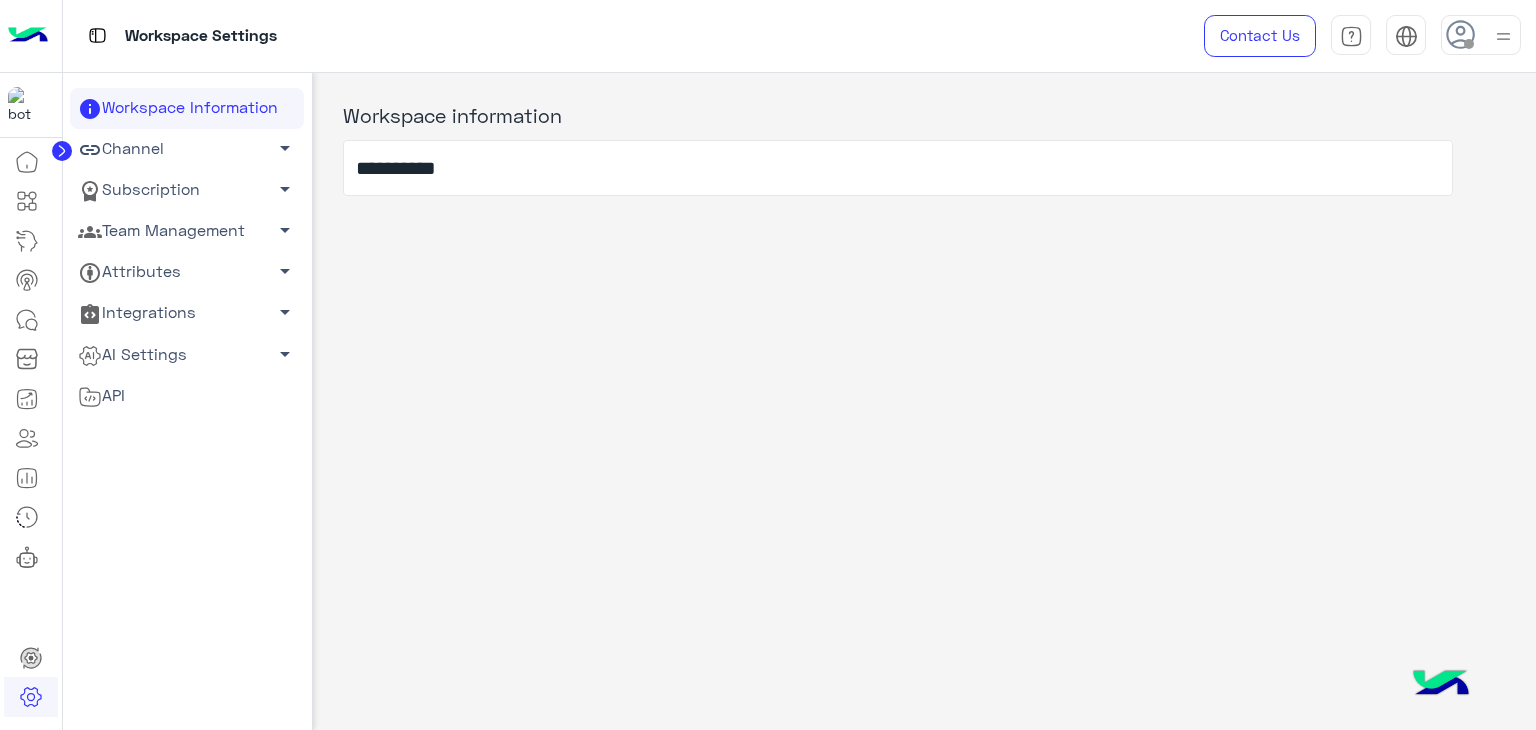 click on "Team Management   arrow_drop_down" 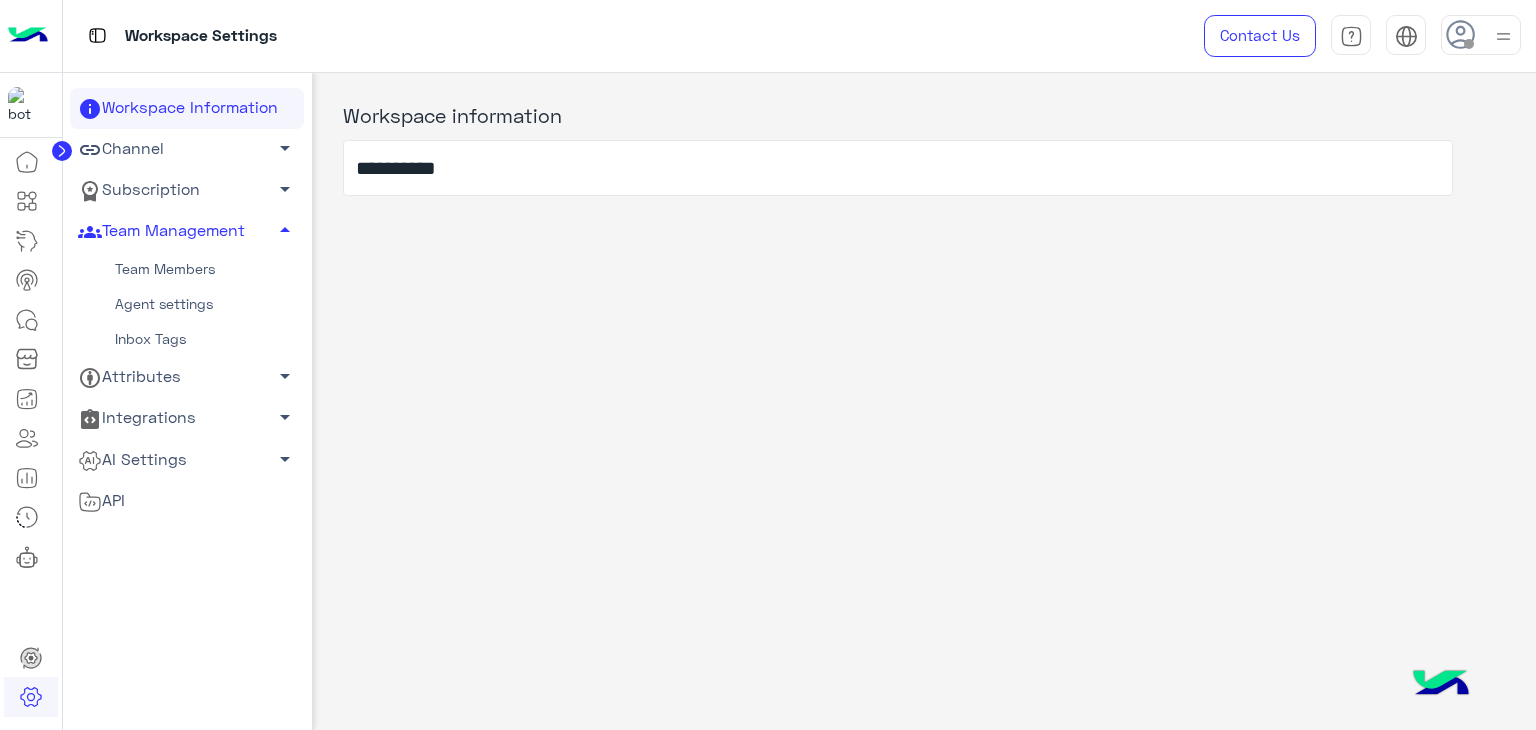 click on "Team Members" 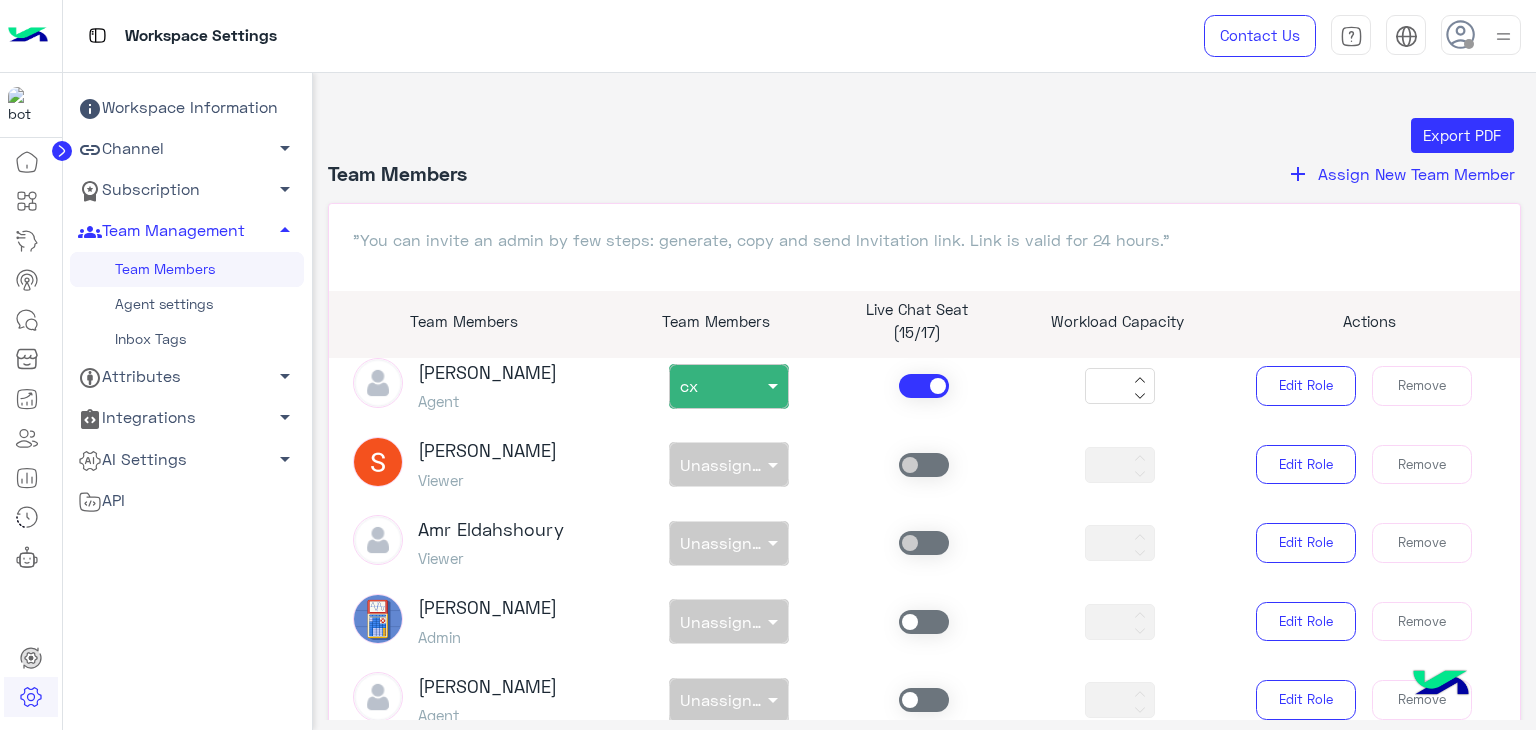 scroll, scrollTop: 4012, scrollLeft: 0, axis: vertical 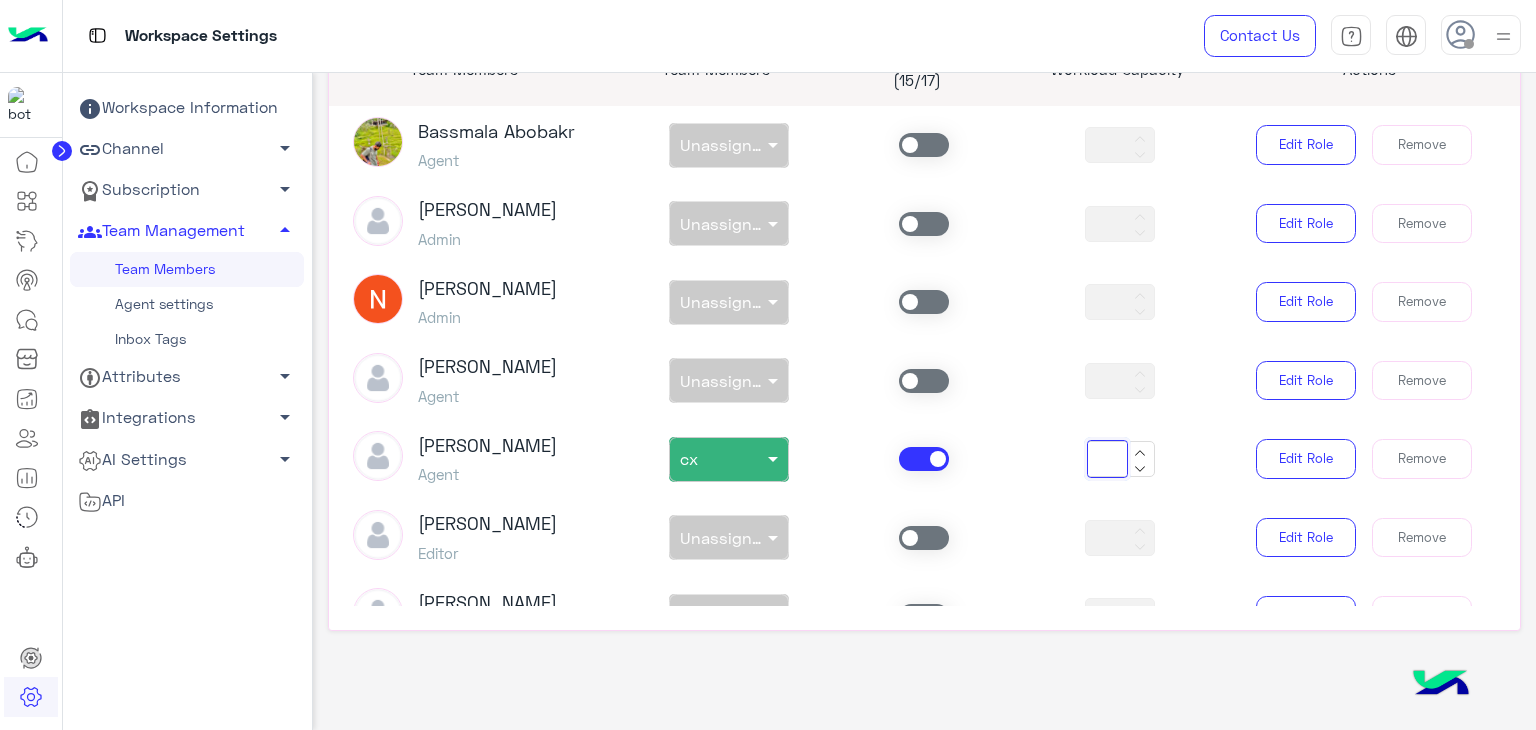 click on "**" 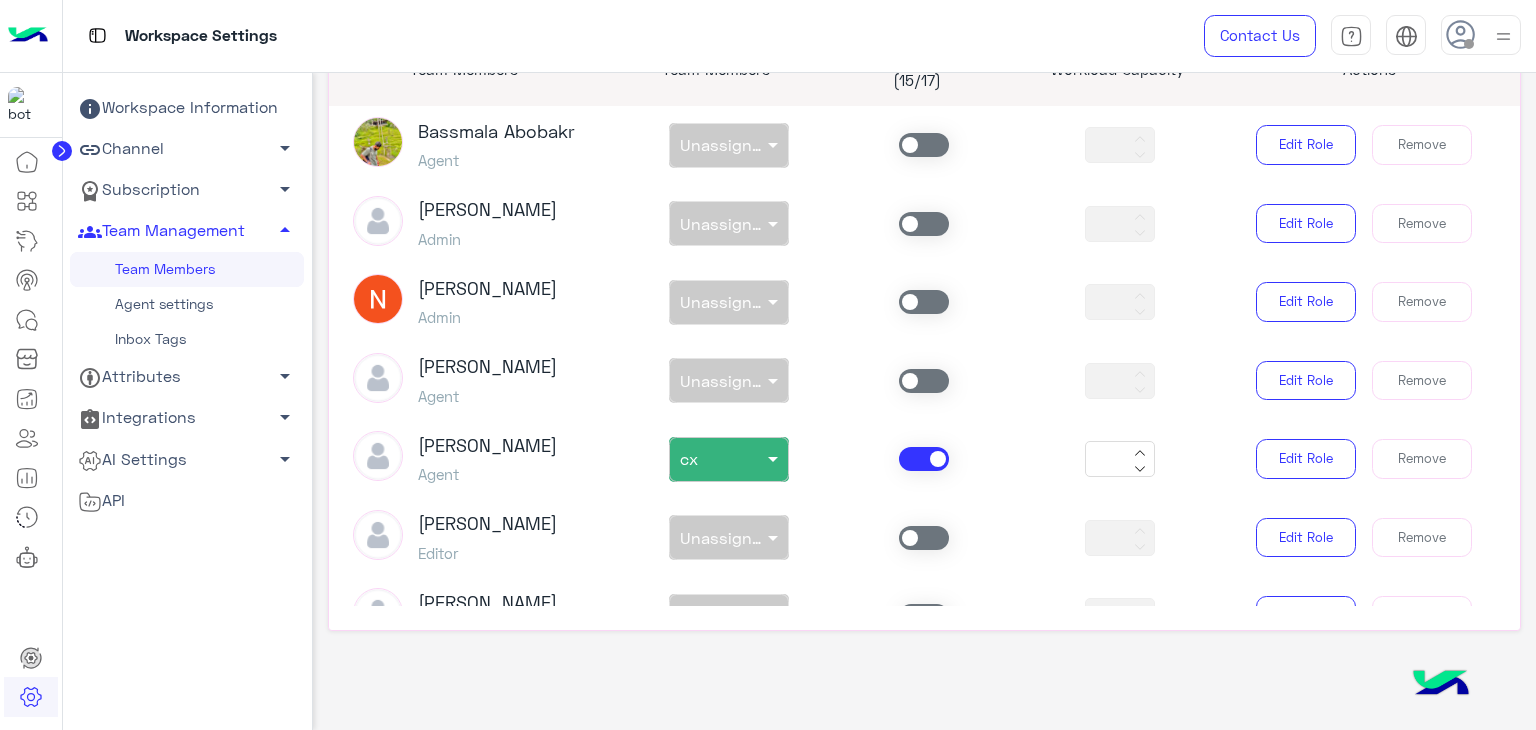 click 